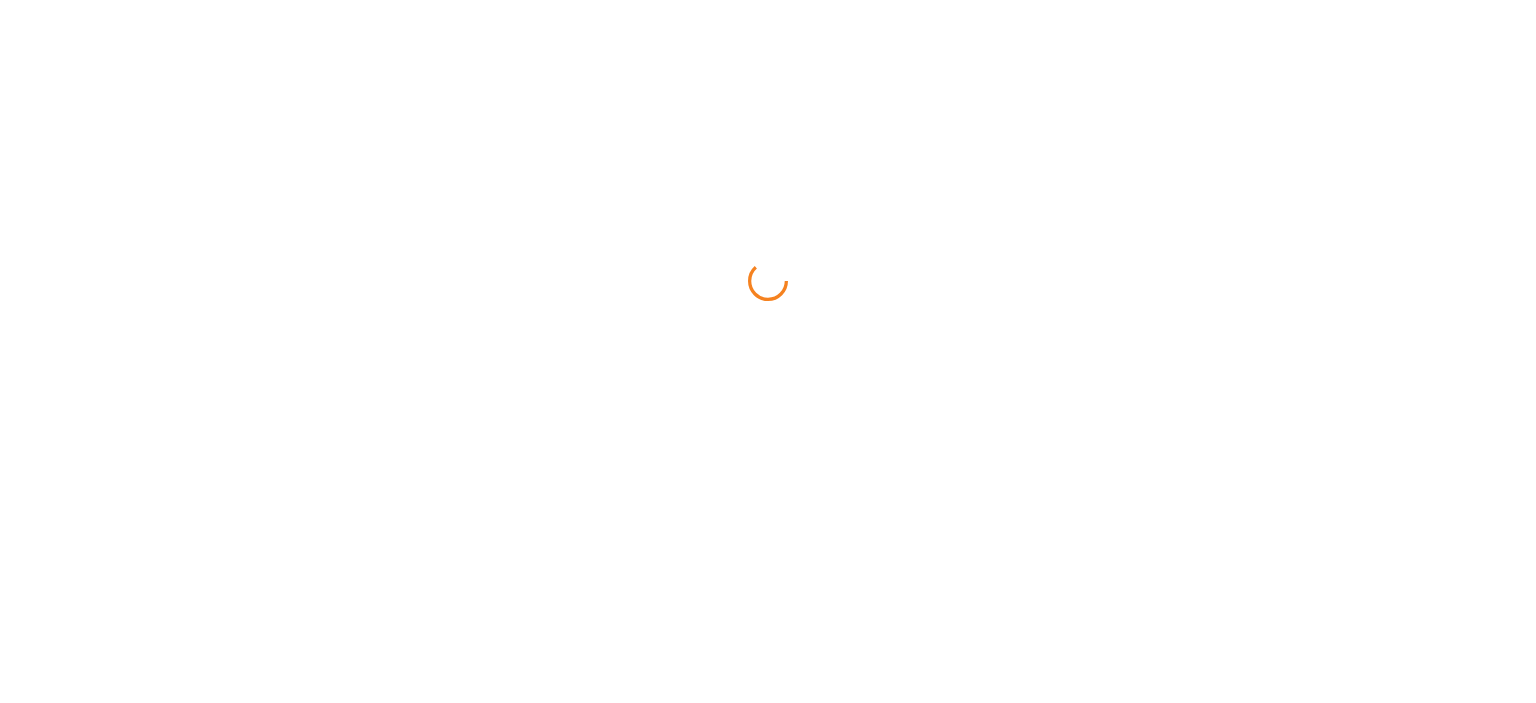 scroll, scrollTop: 0, scrollLeft: 0, axis: both 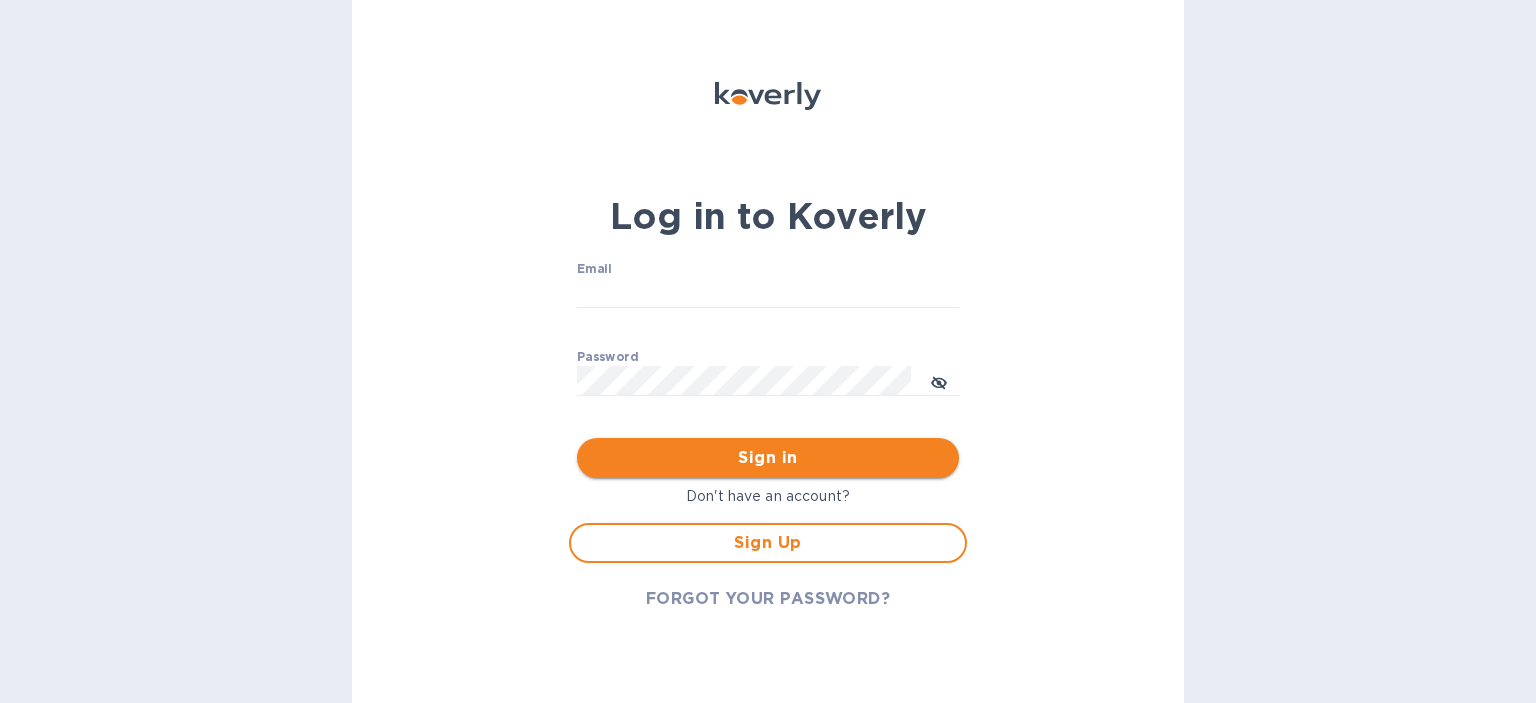 type on "[EMAIL]" 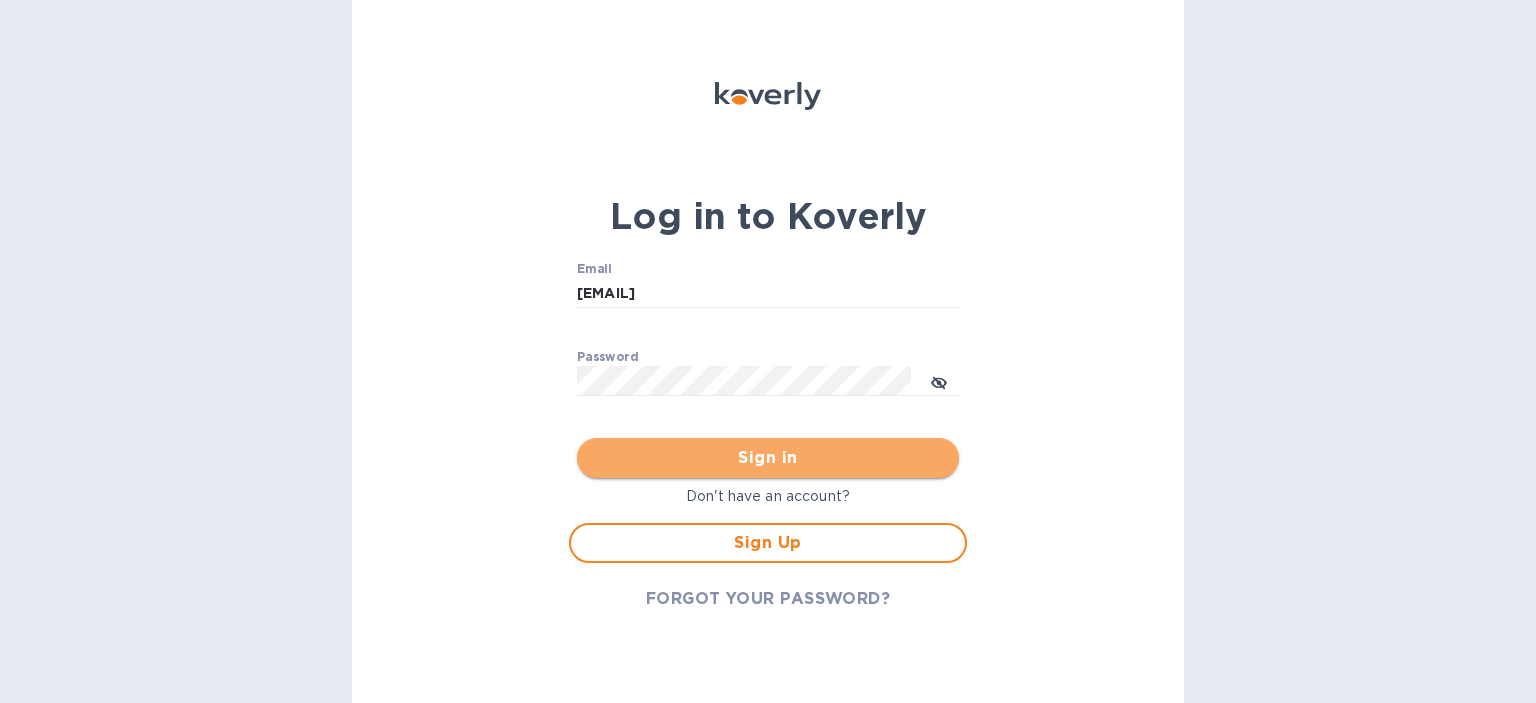click on "Sign in" at bounding box center (768, 458) 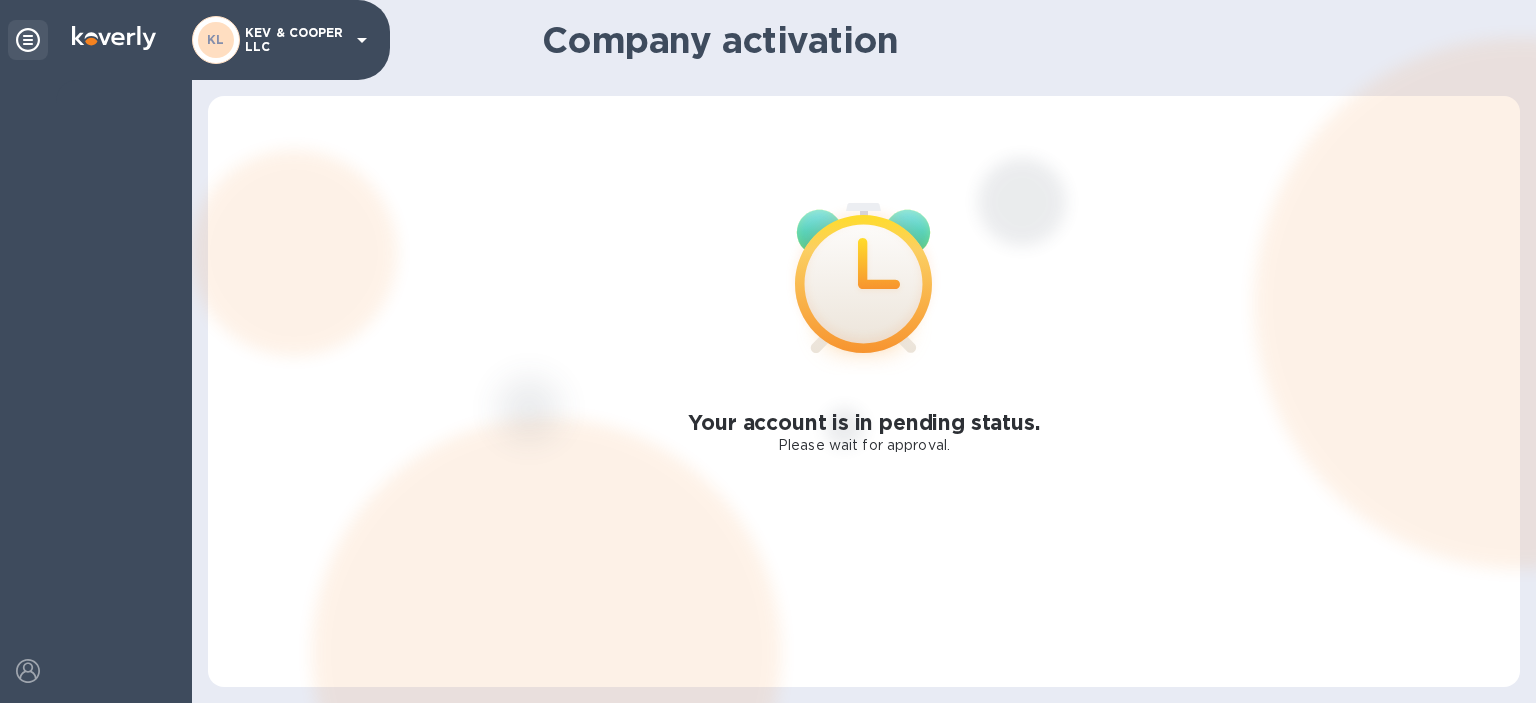 click 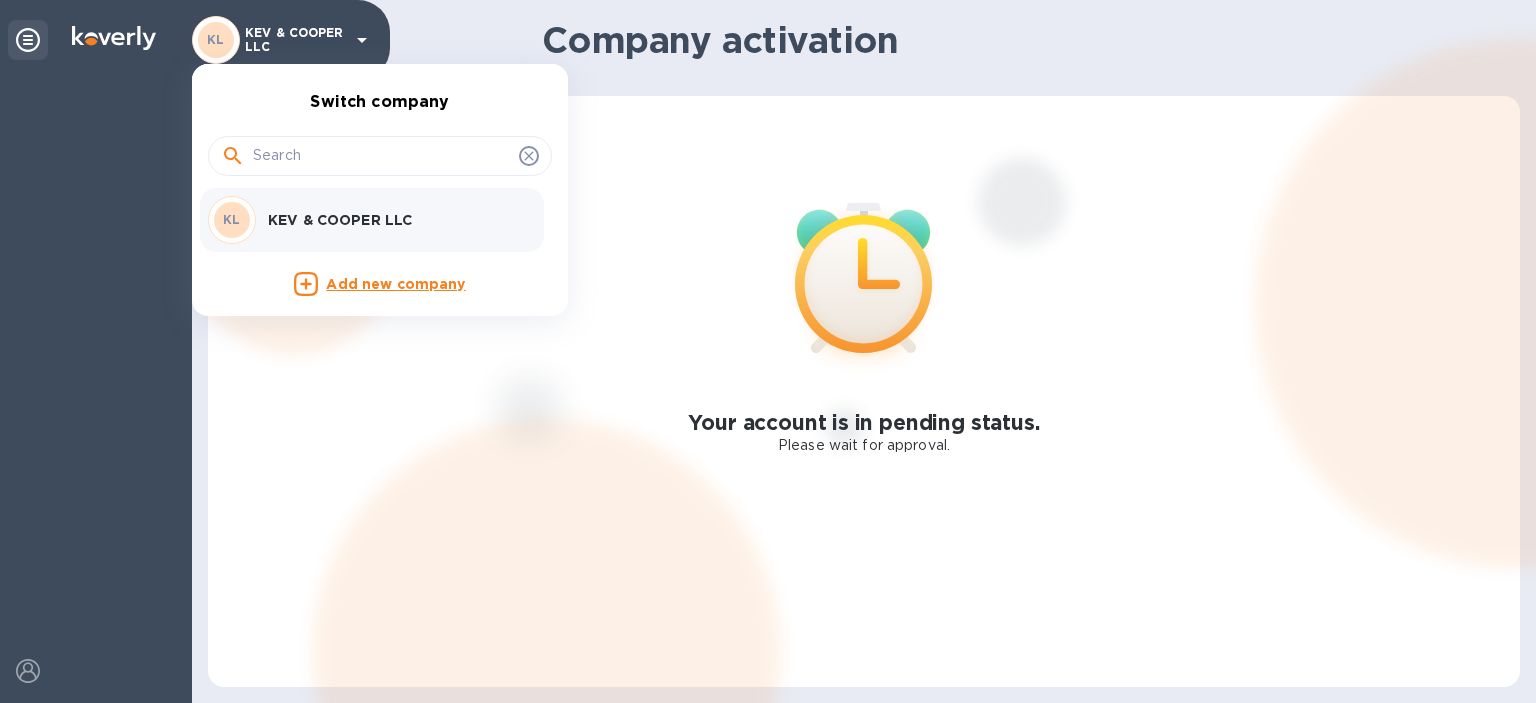 click on "KL KEV & COOPER LLC" at bounding box center [364, 220] 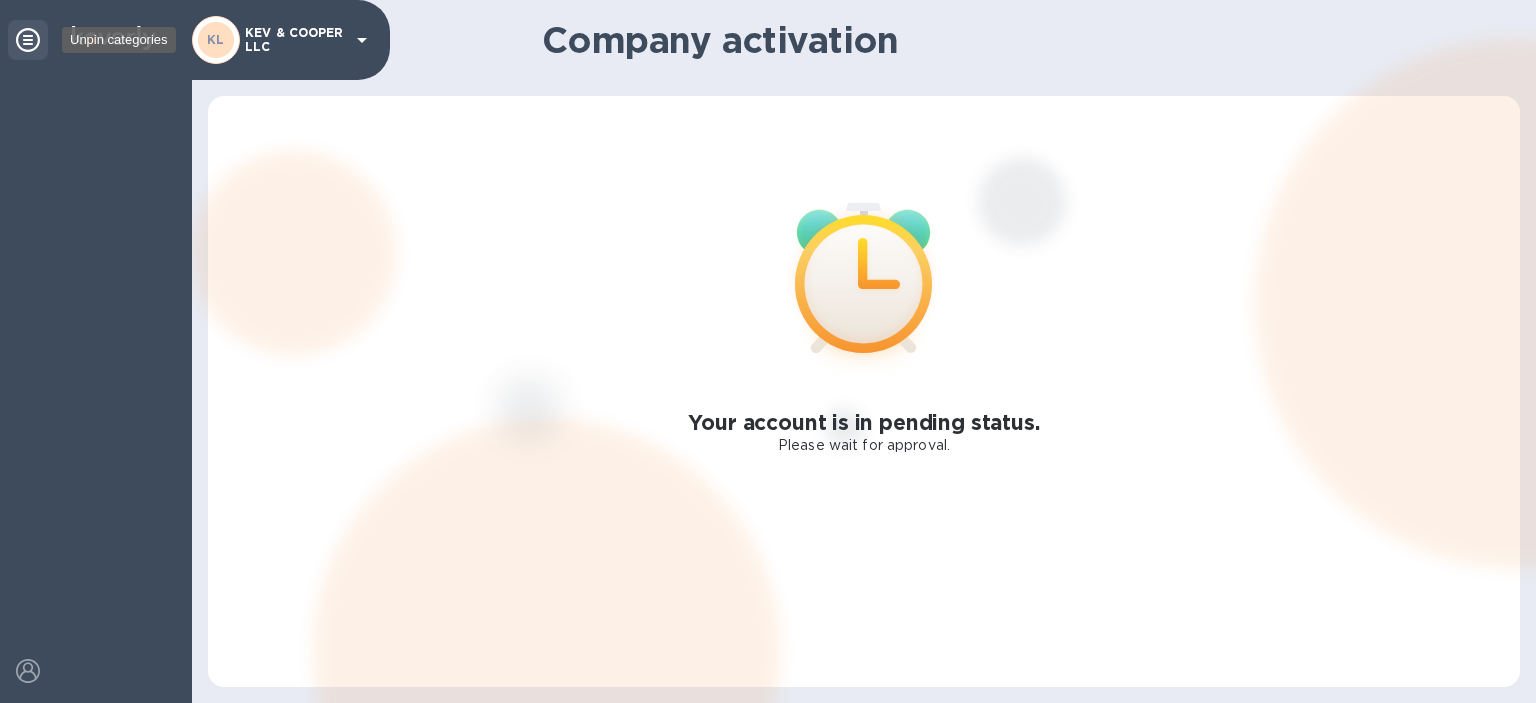 click 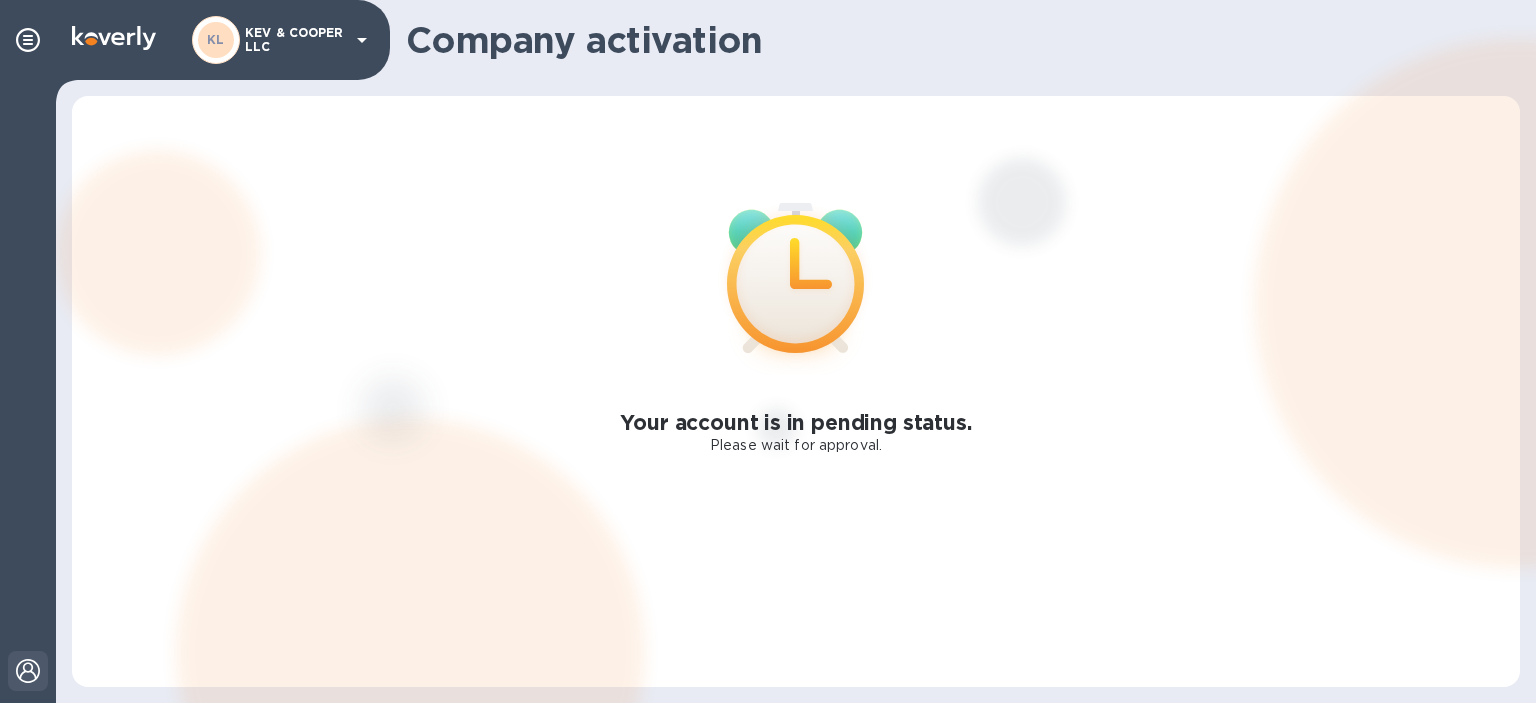 click at bounding box center (28, 671) 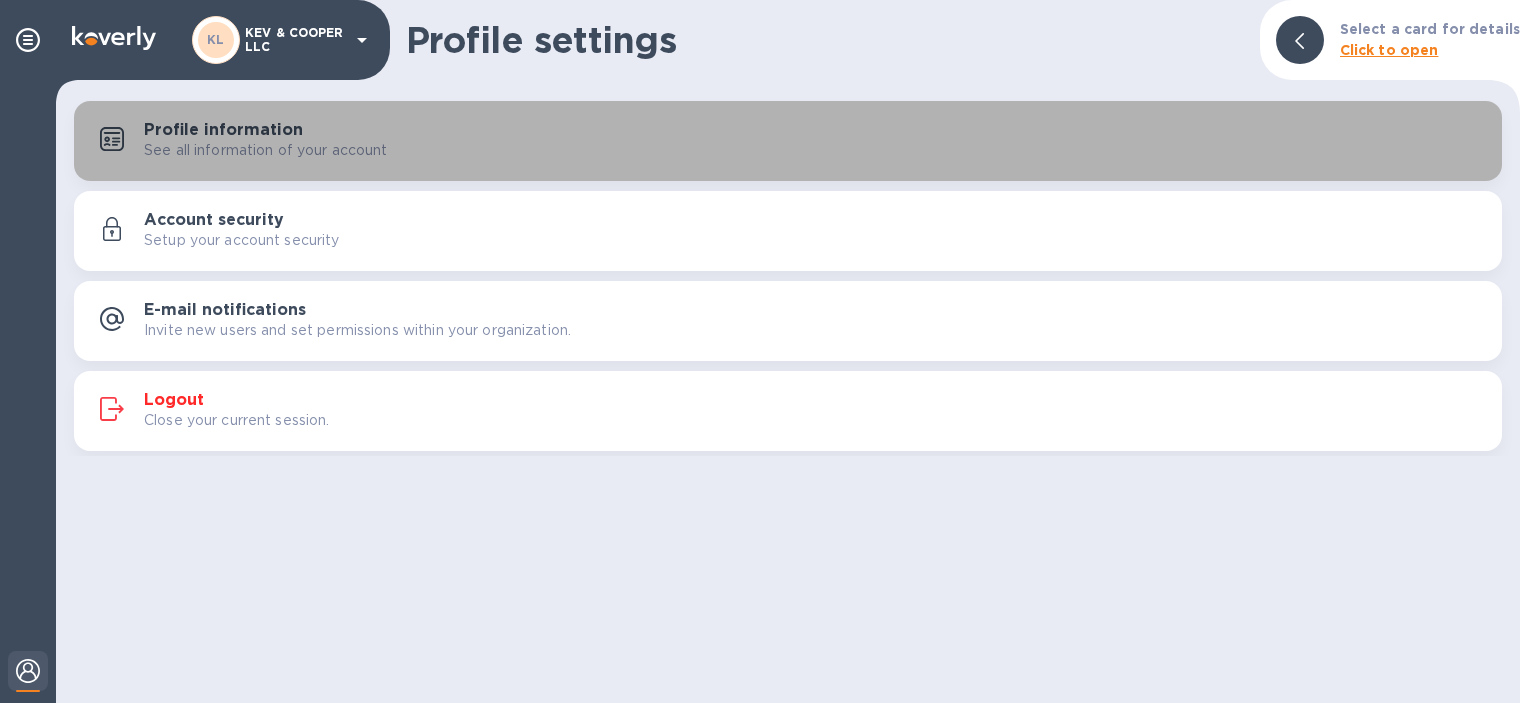 click on "See all information of your account" at bounding box center [266, 150] 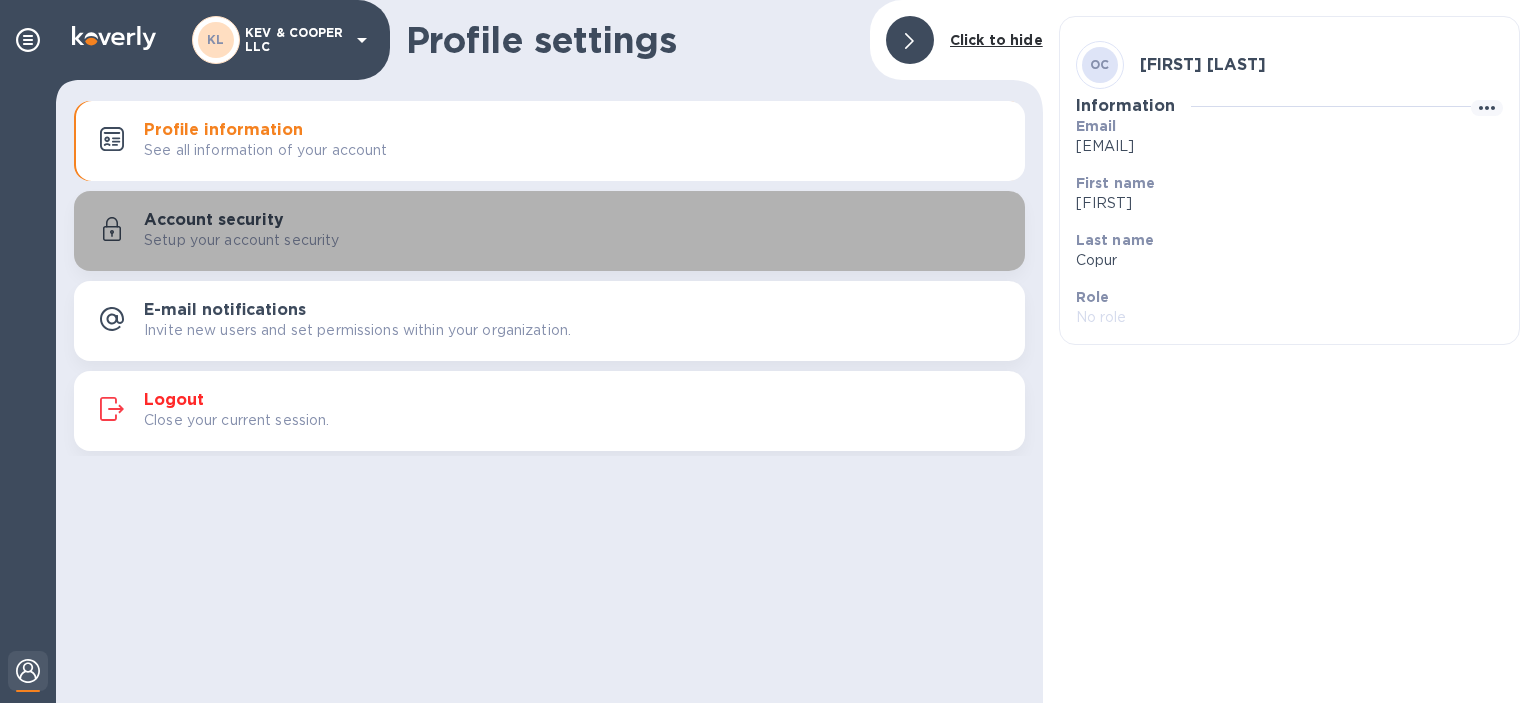 click on "Setup your account security" at bounding box center (242, 240) 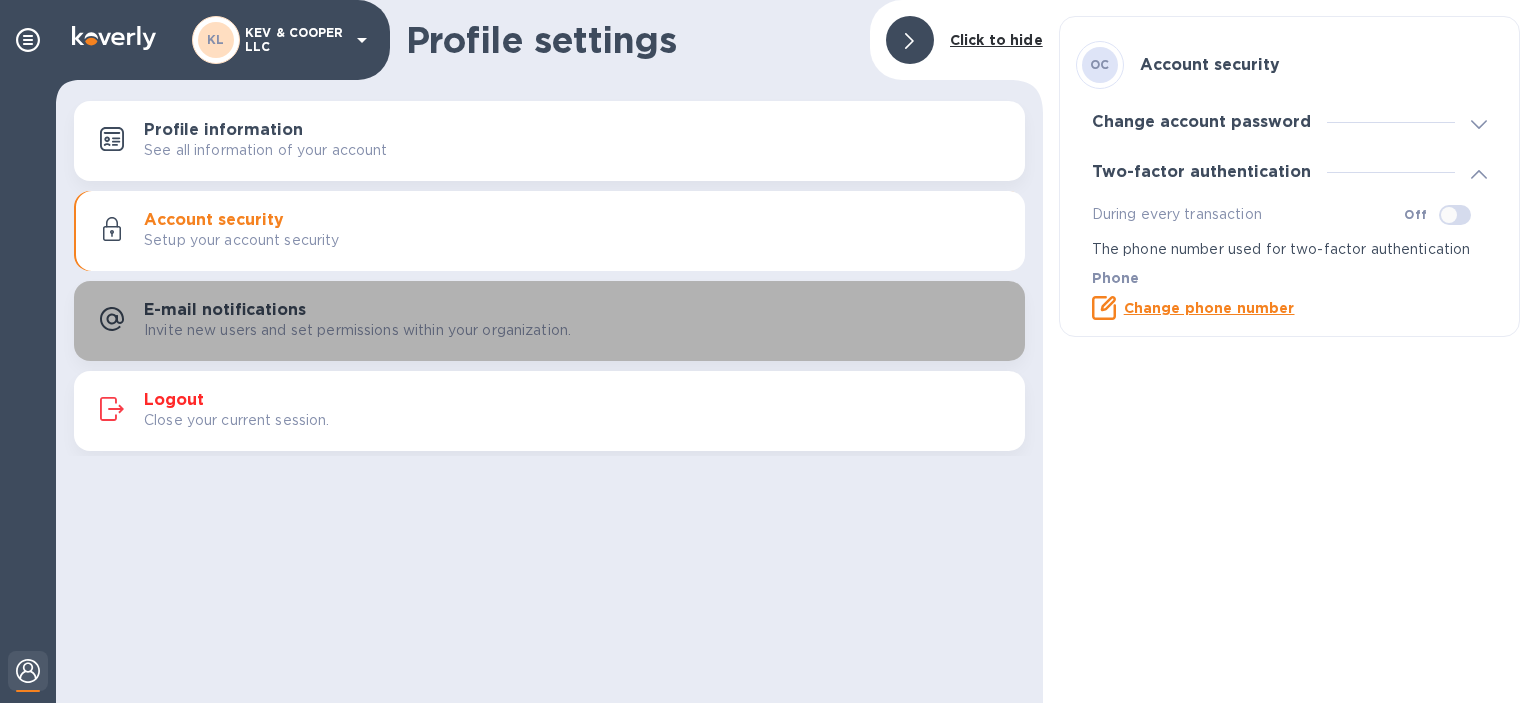 click on "E-mail notifications Invite new users and set permissions within your organization." at bounding box center [549, 321] 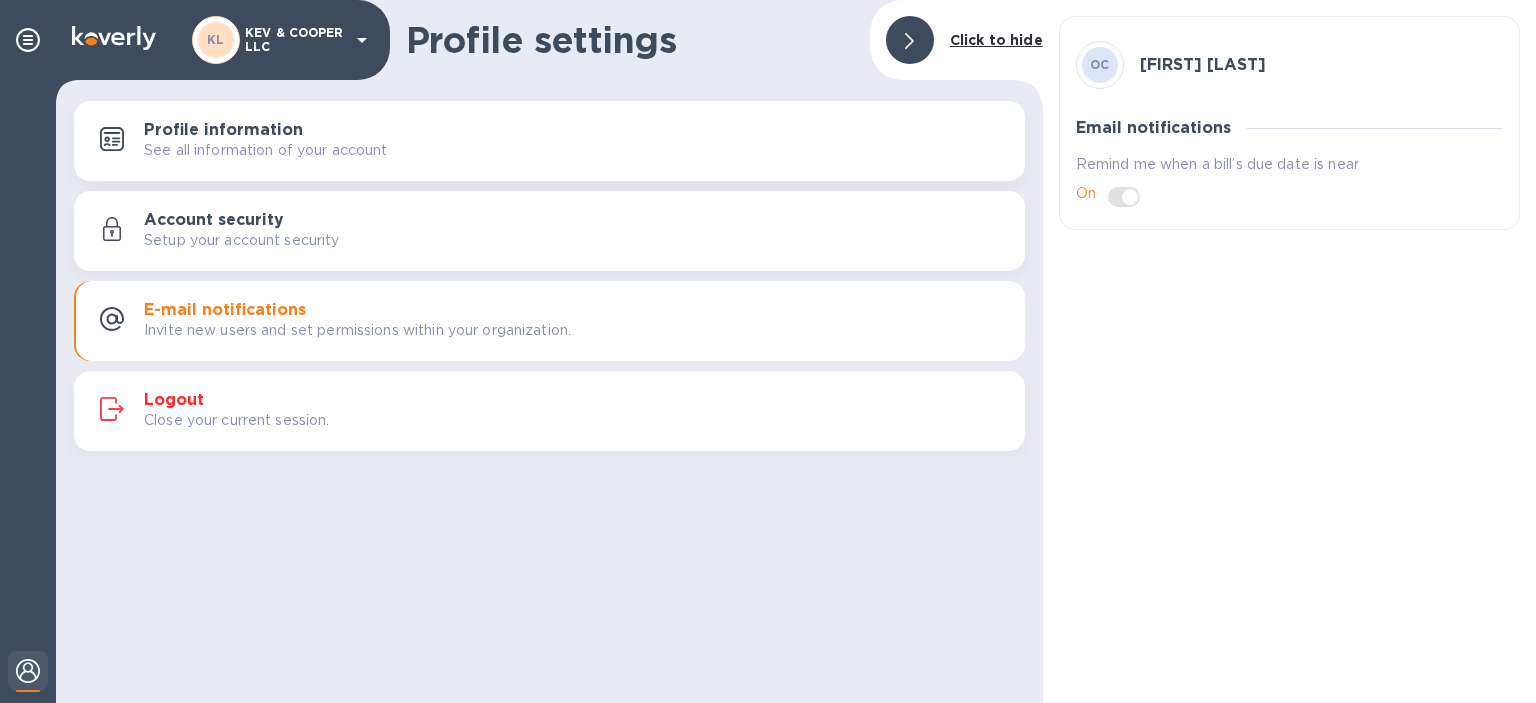 click 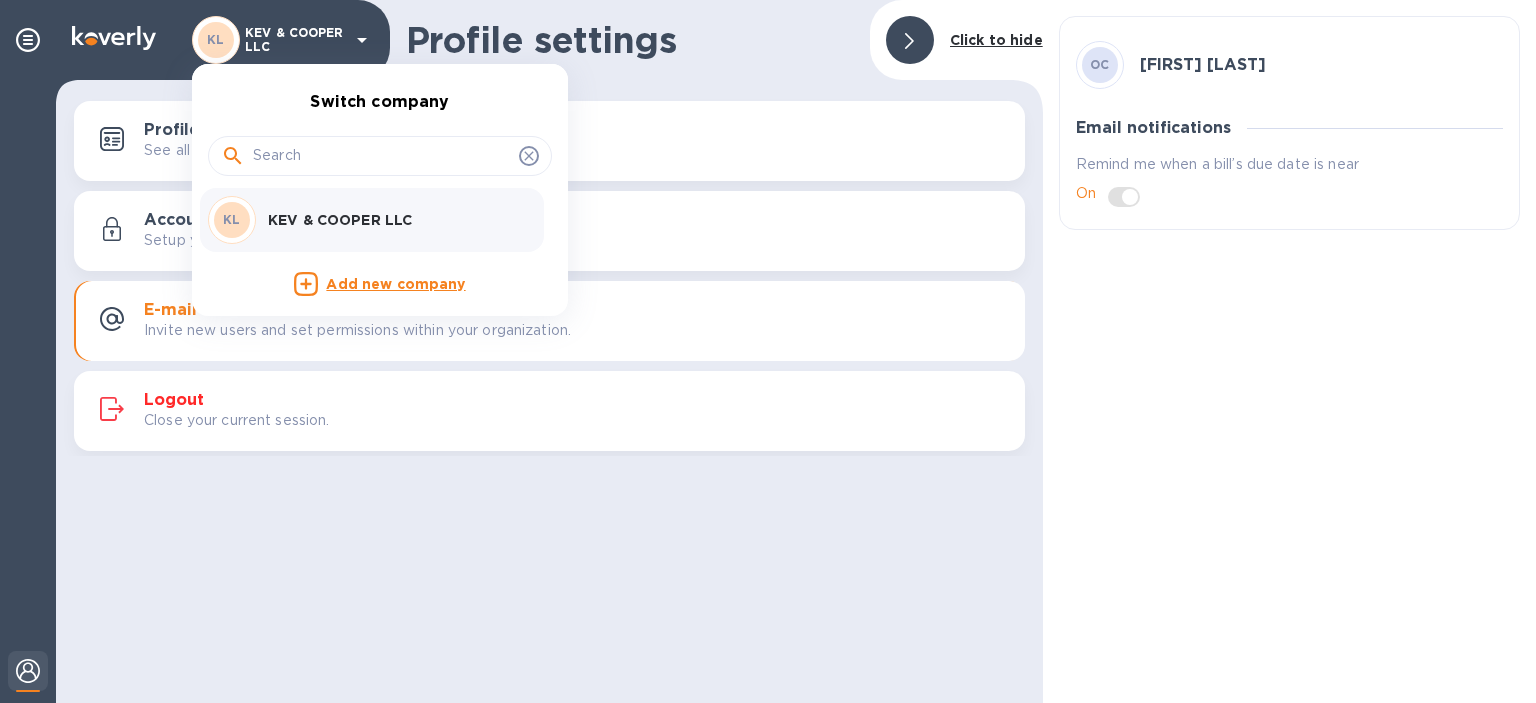 click at bounding box center (768, 351) 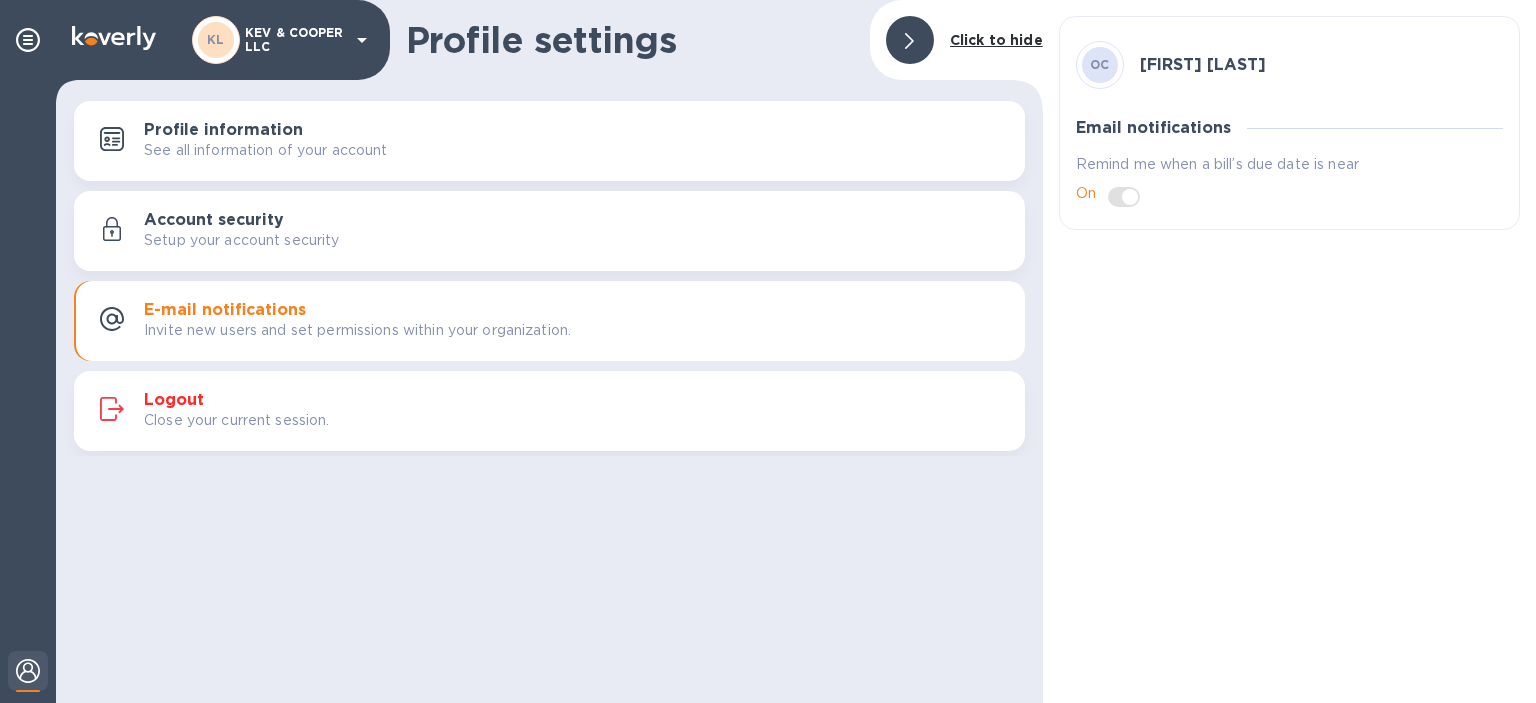 click at bounding box center [28, 673] 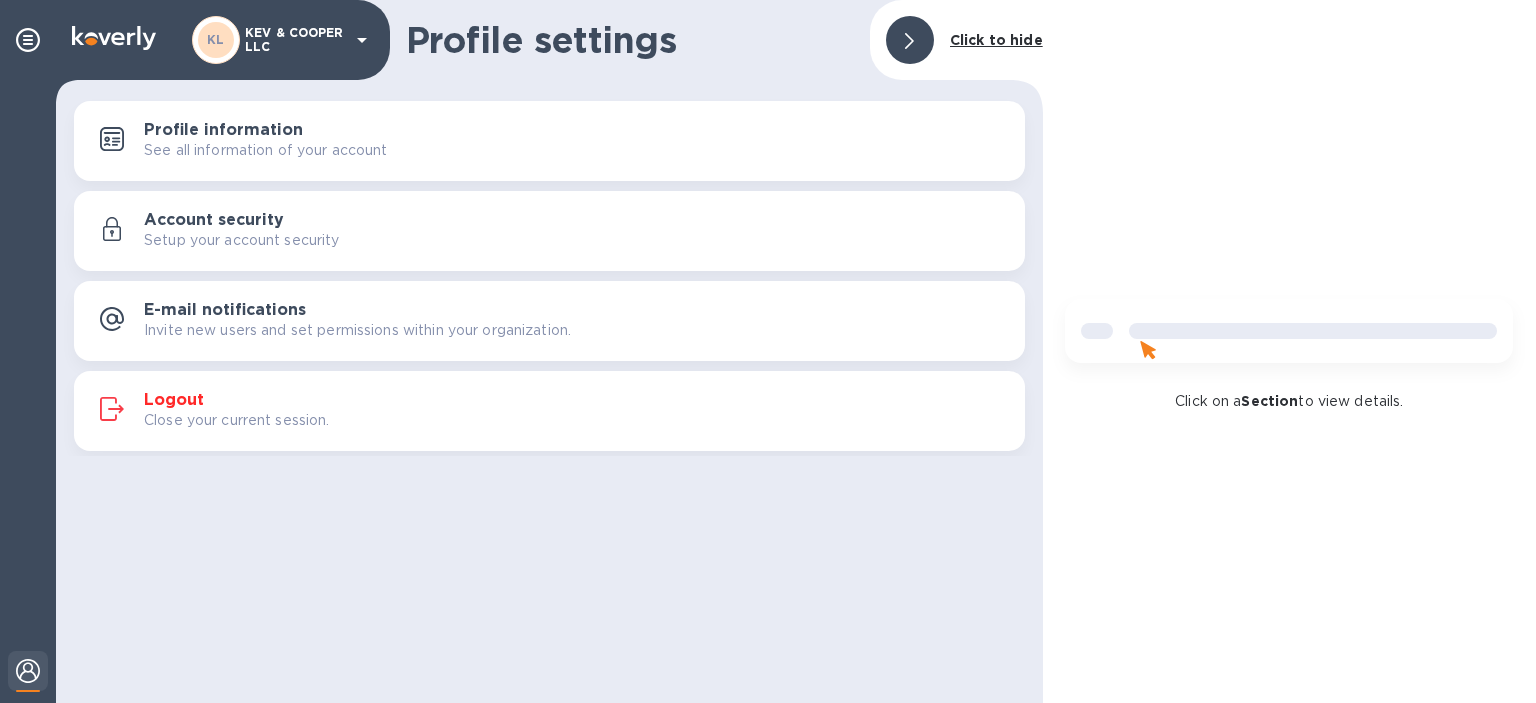 click at bounding box center [28, 671] 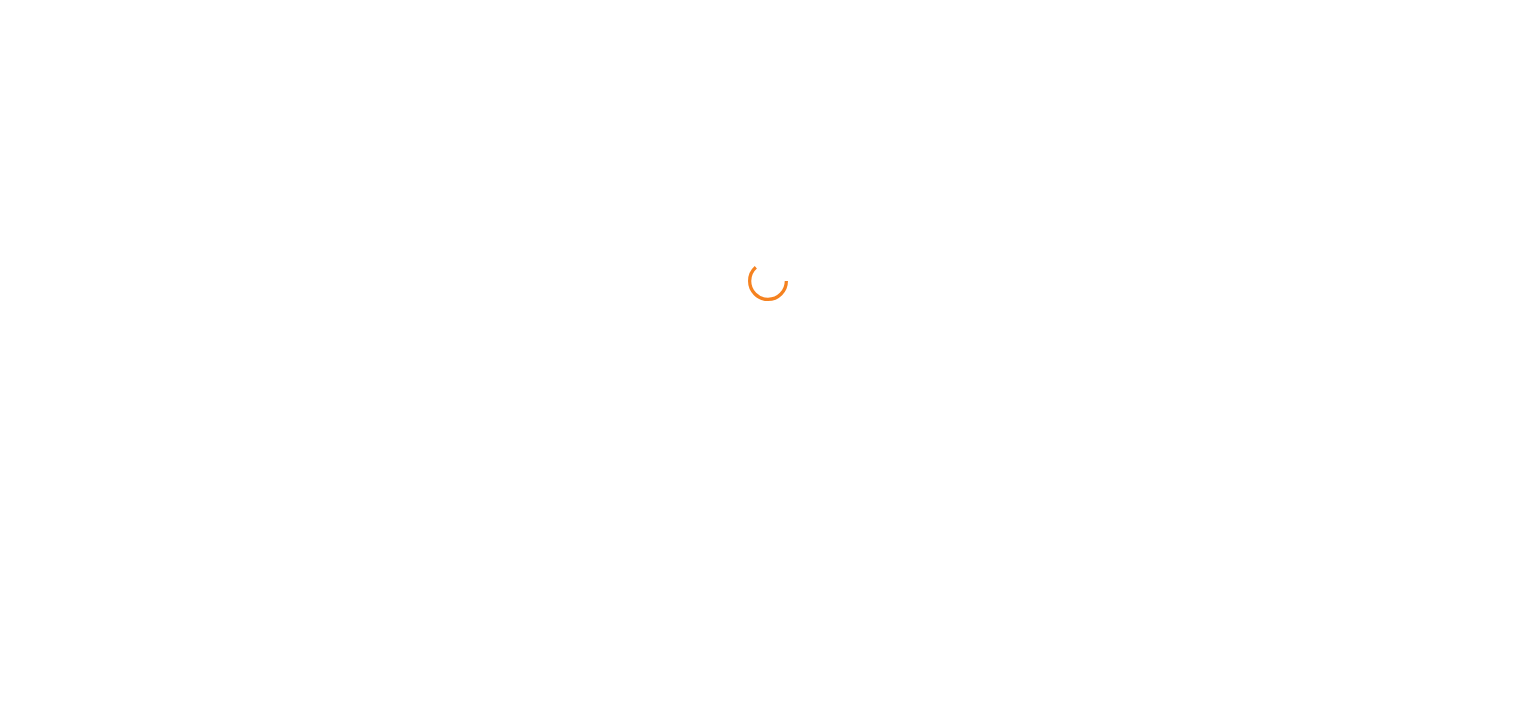 scroll, scrollTop: 0, scrollLeft: 0, axis: both 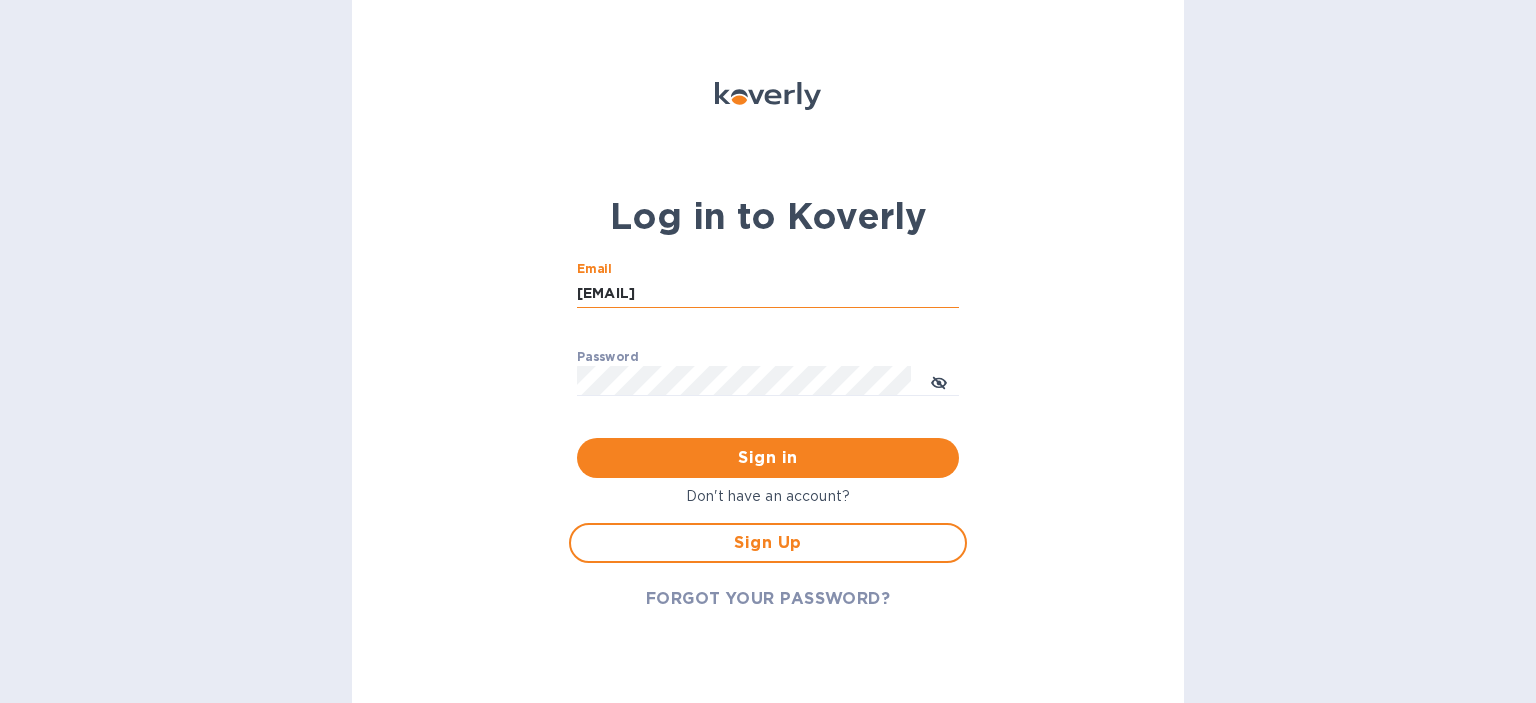 click on "[EMAIL]" at bounding box center [768, 293] 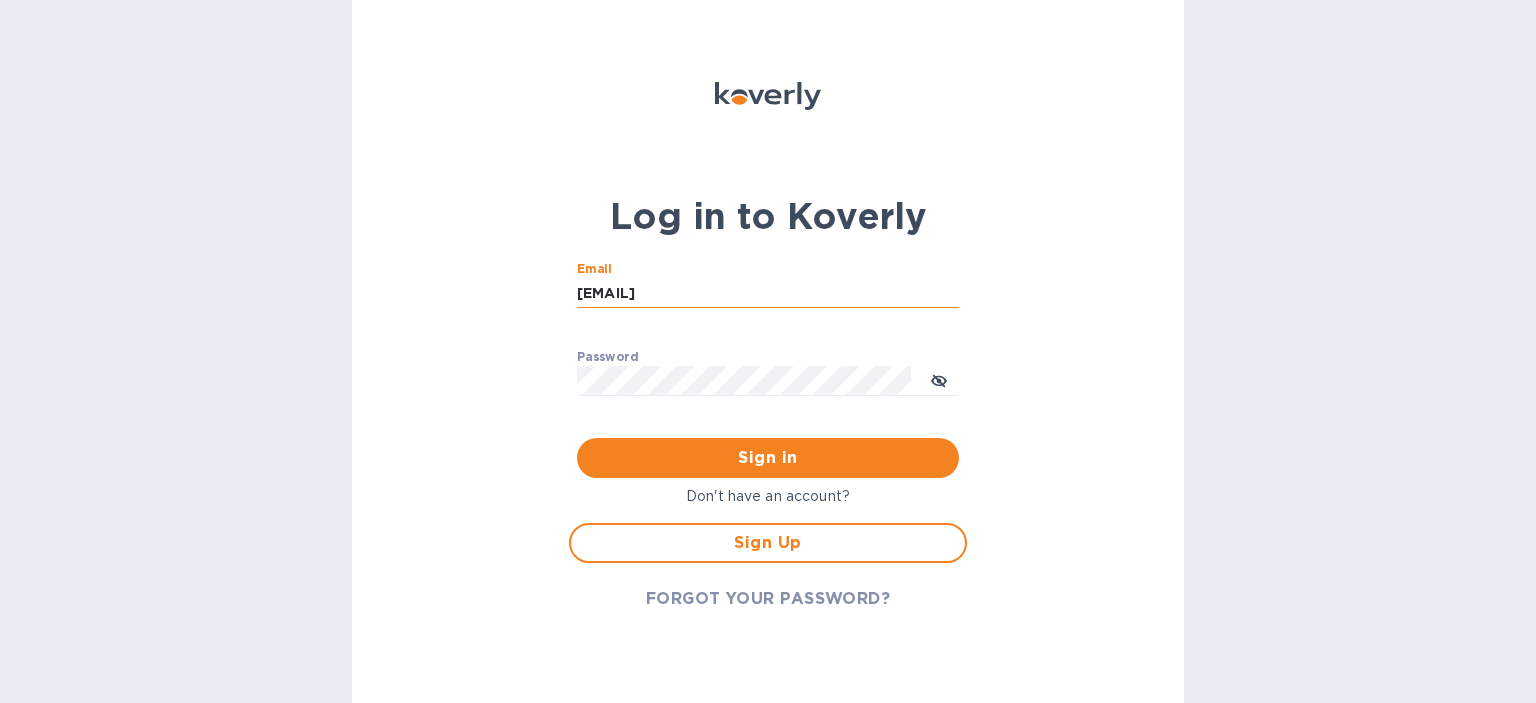 type on "[EMAIL]" 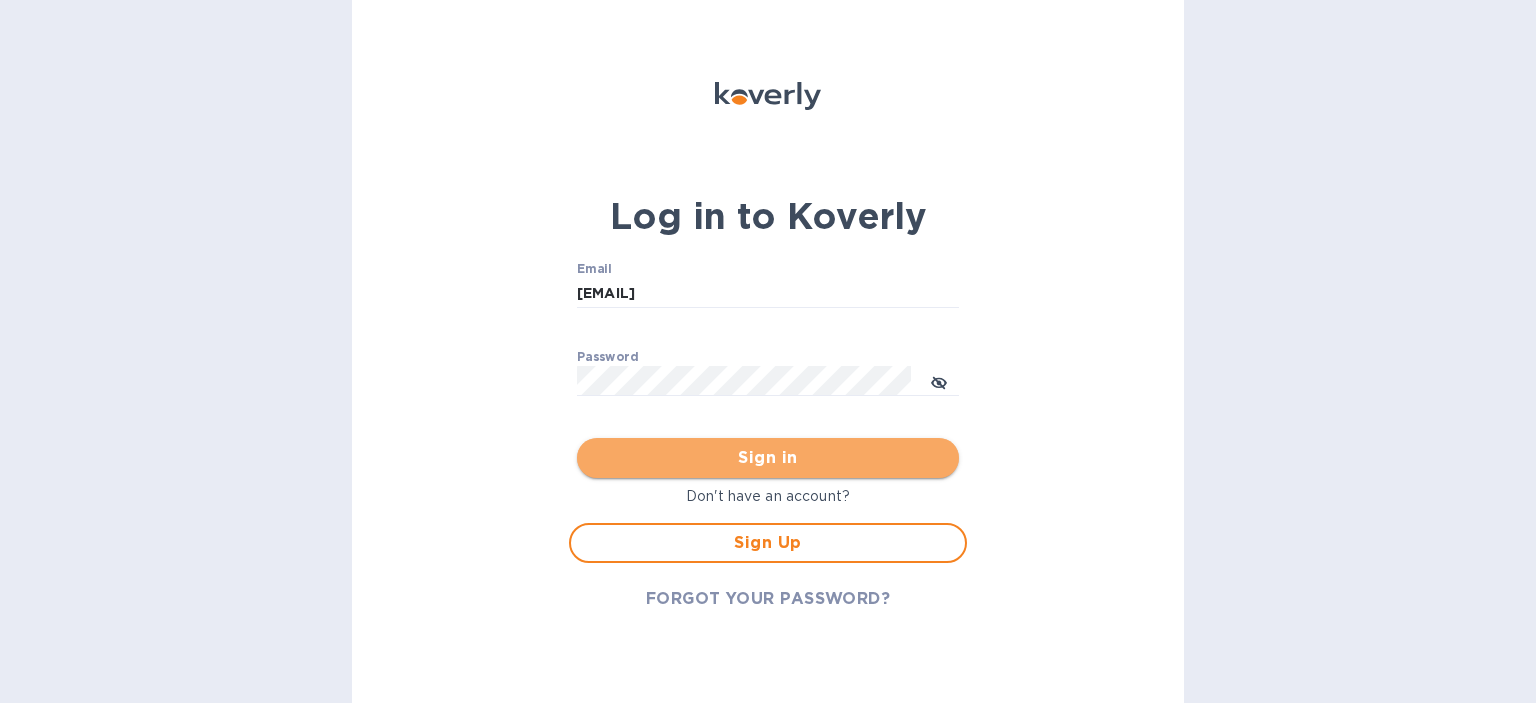 click on "Sign in" at bounding box center (768, 458) 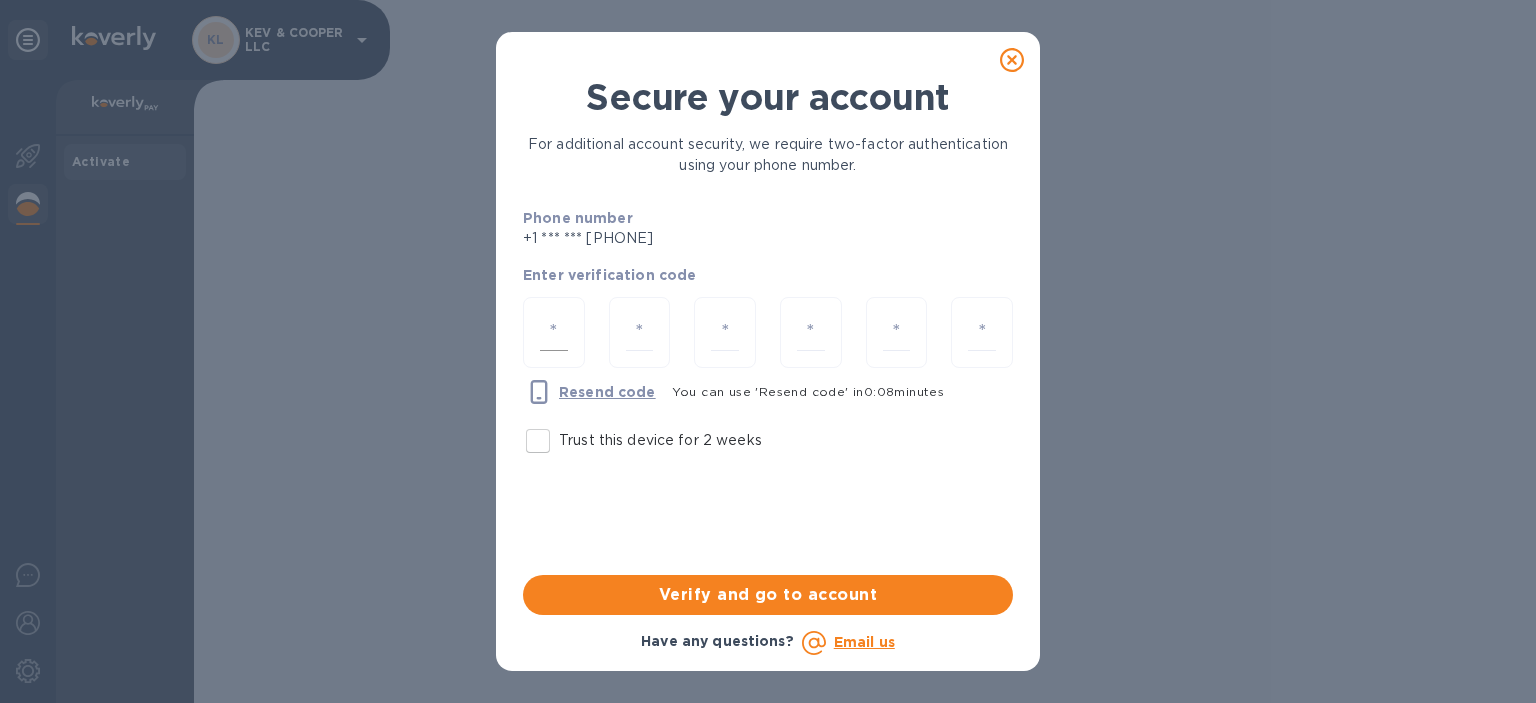 click at bounding box center [554, 332] 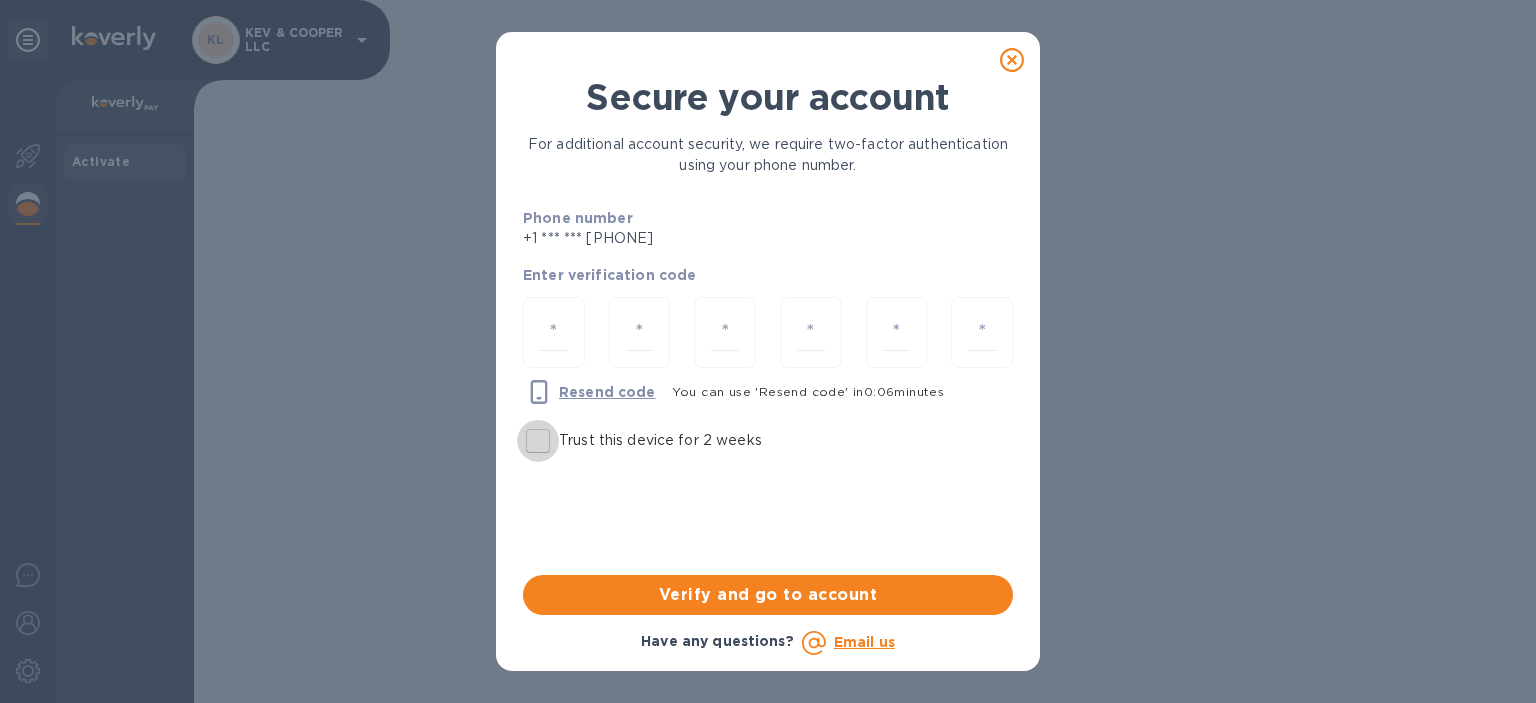 click on "Trust this device for 2 weeks" at bounding box center (538, 441) 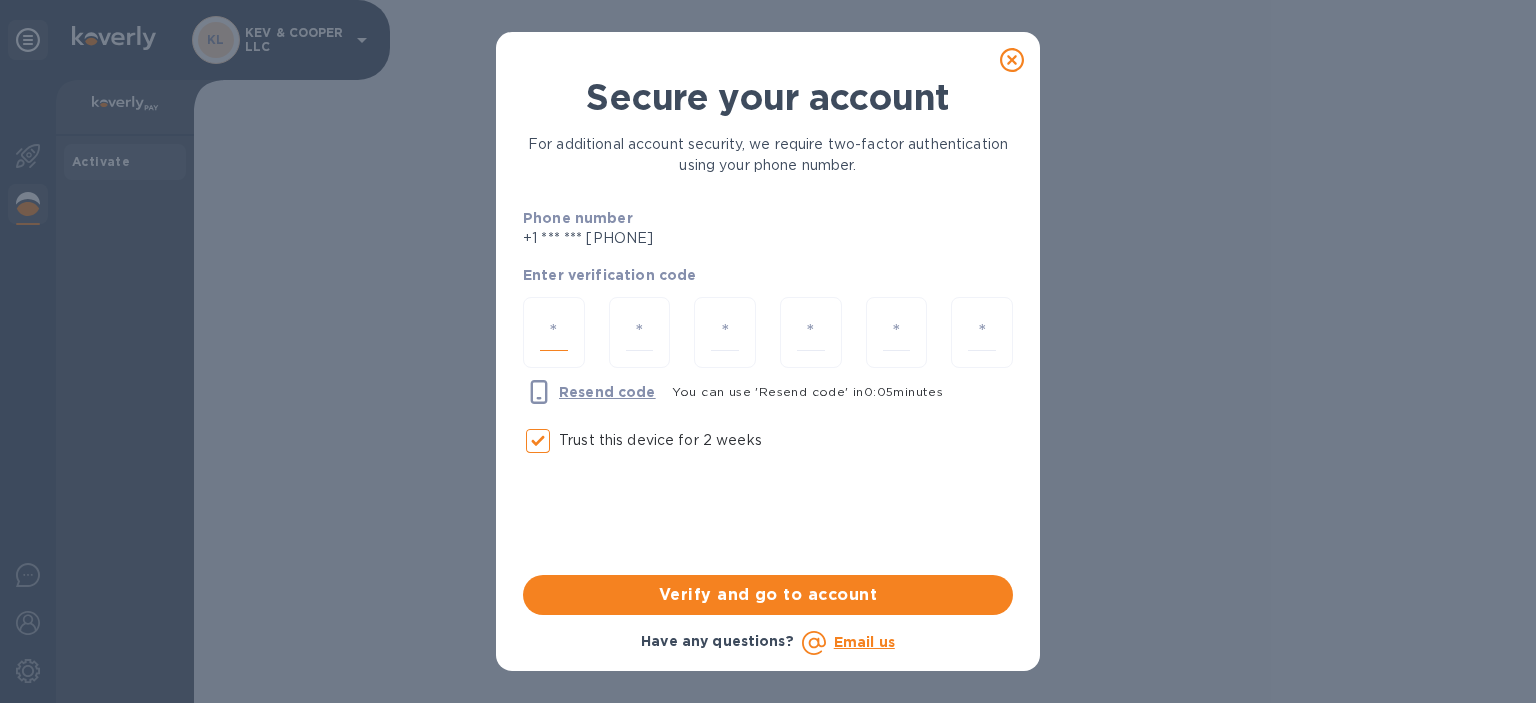 click at bounding box center [554, 332] 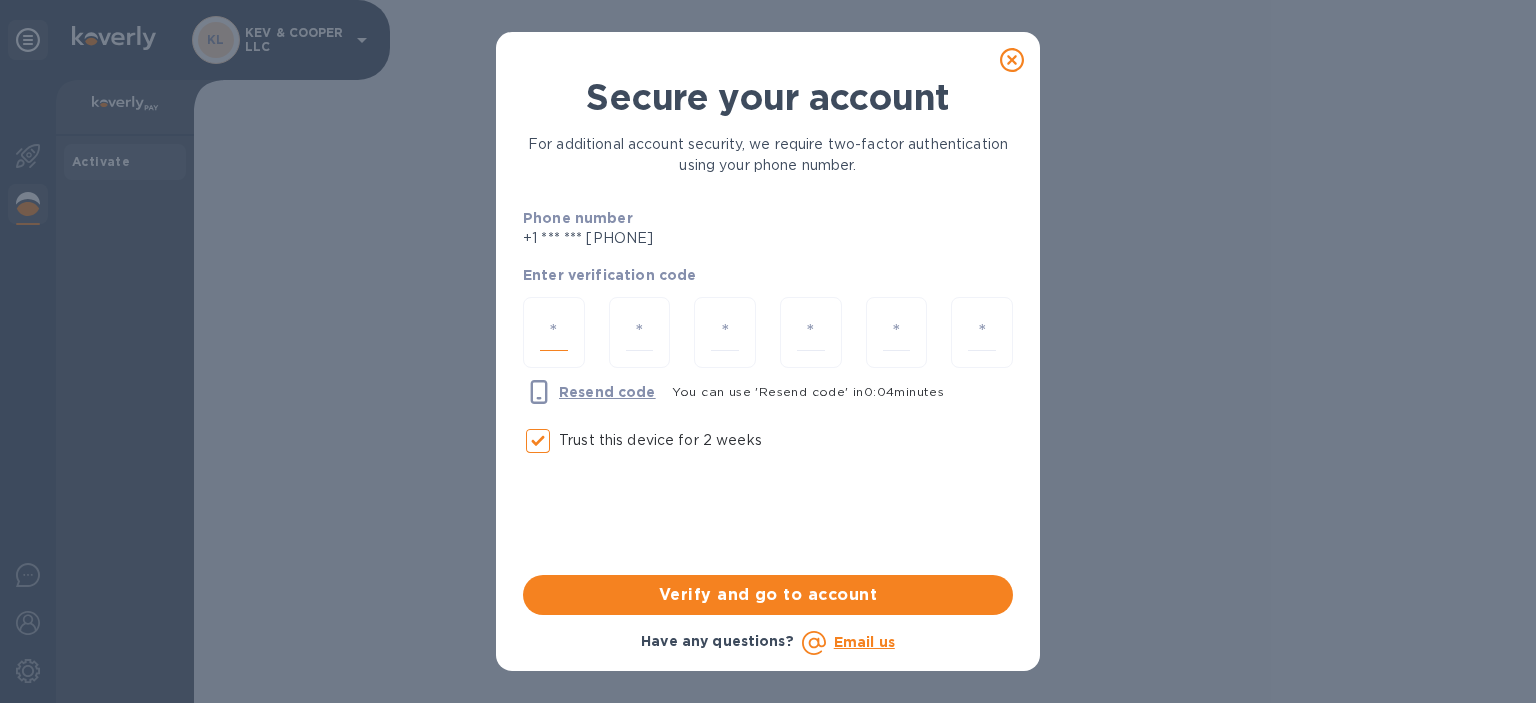 type on "8" 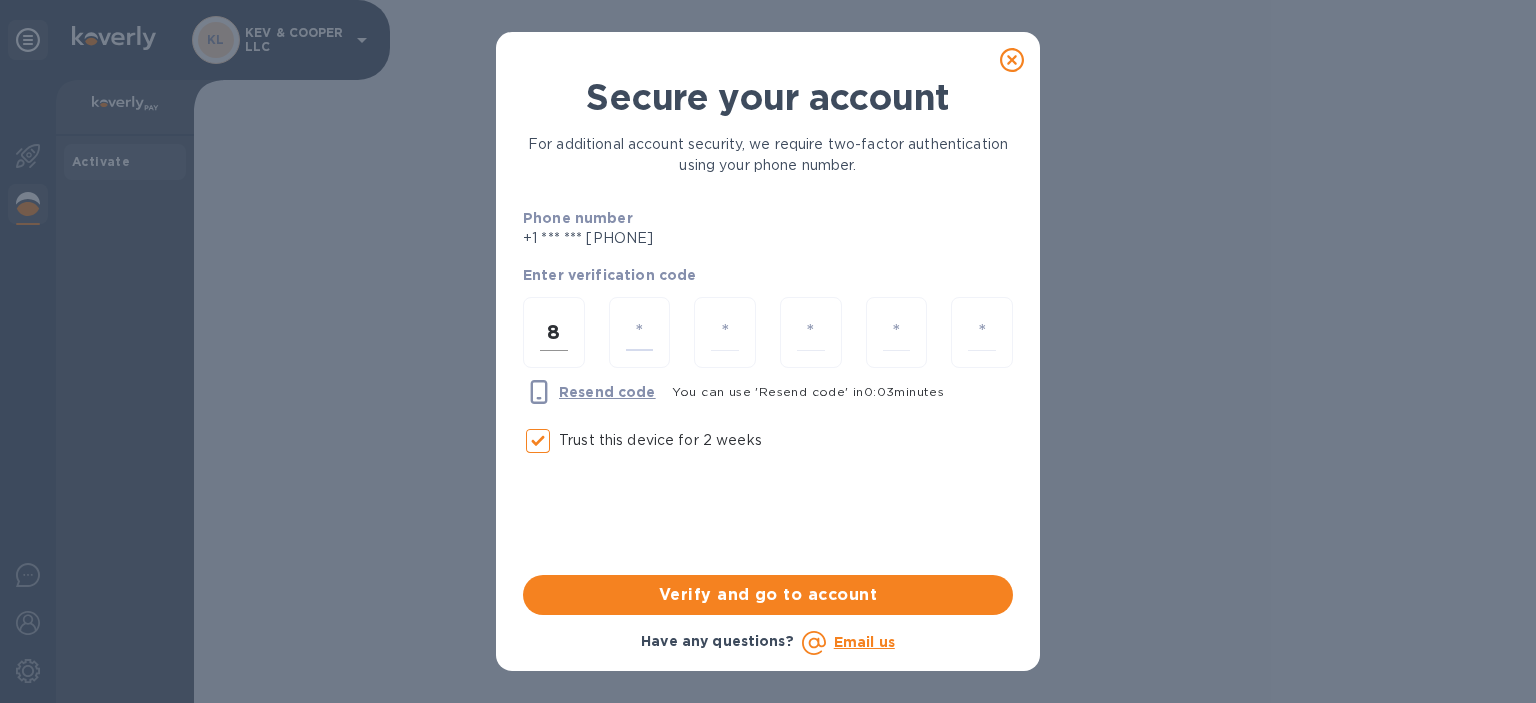 type on "7" 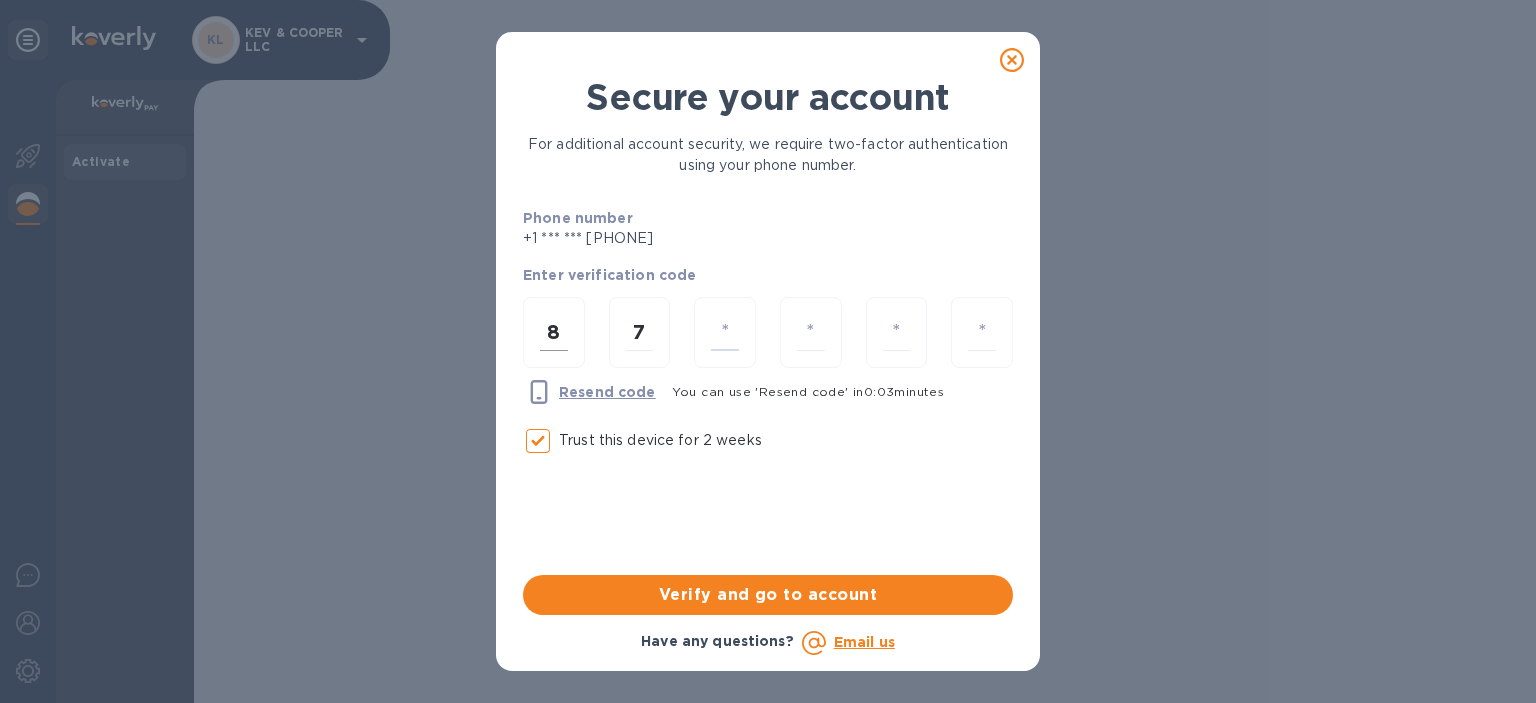 type on "0" 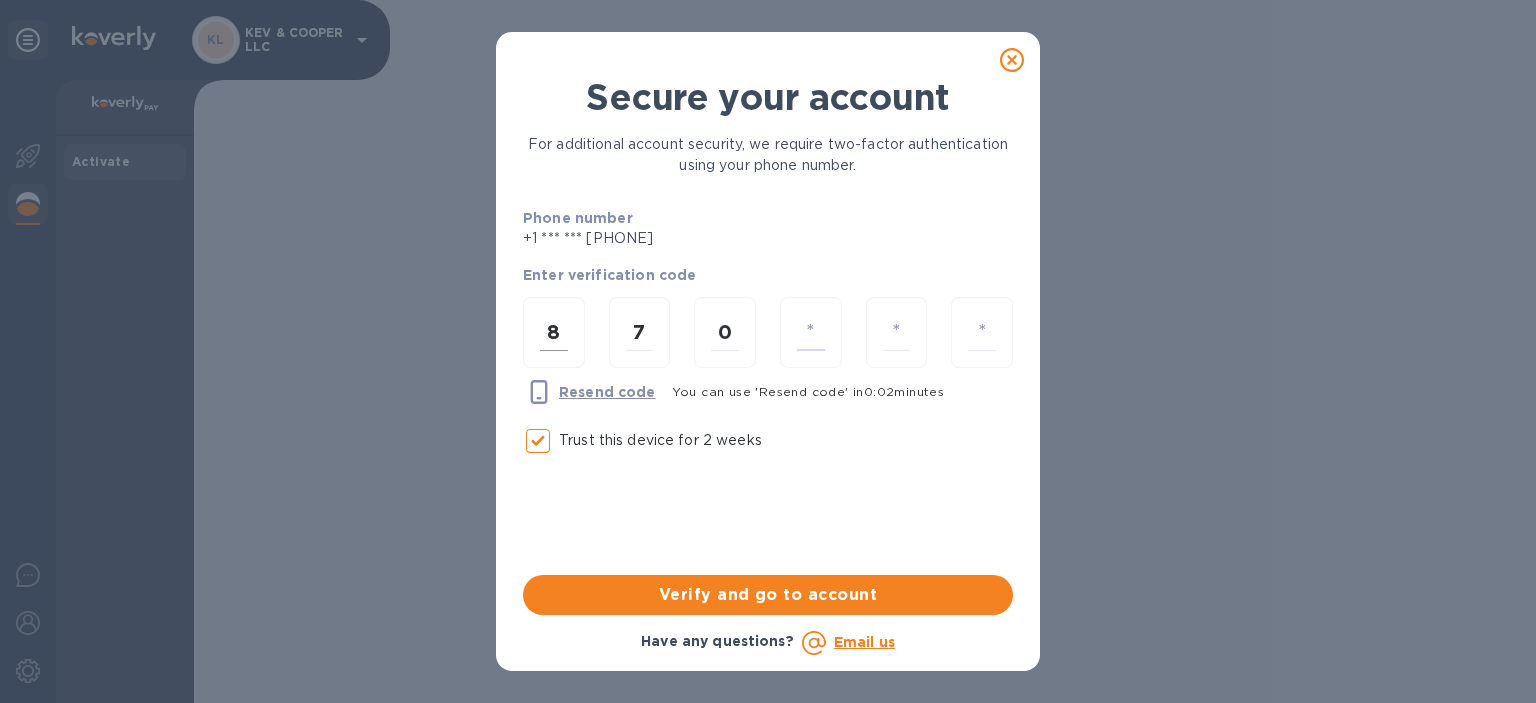 type on "4" 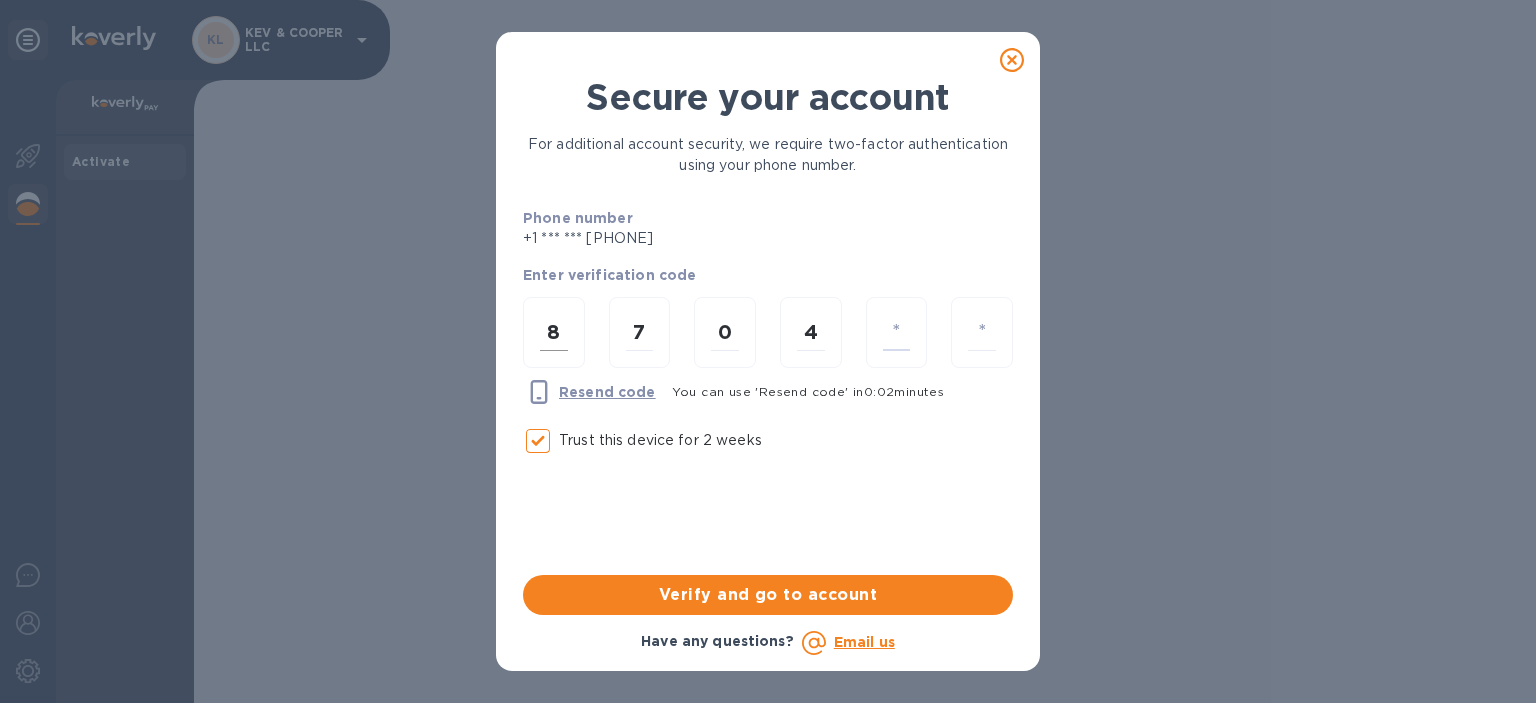 type on "3" 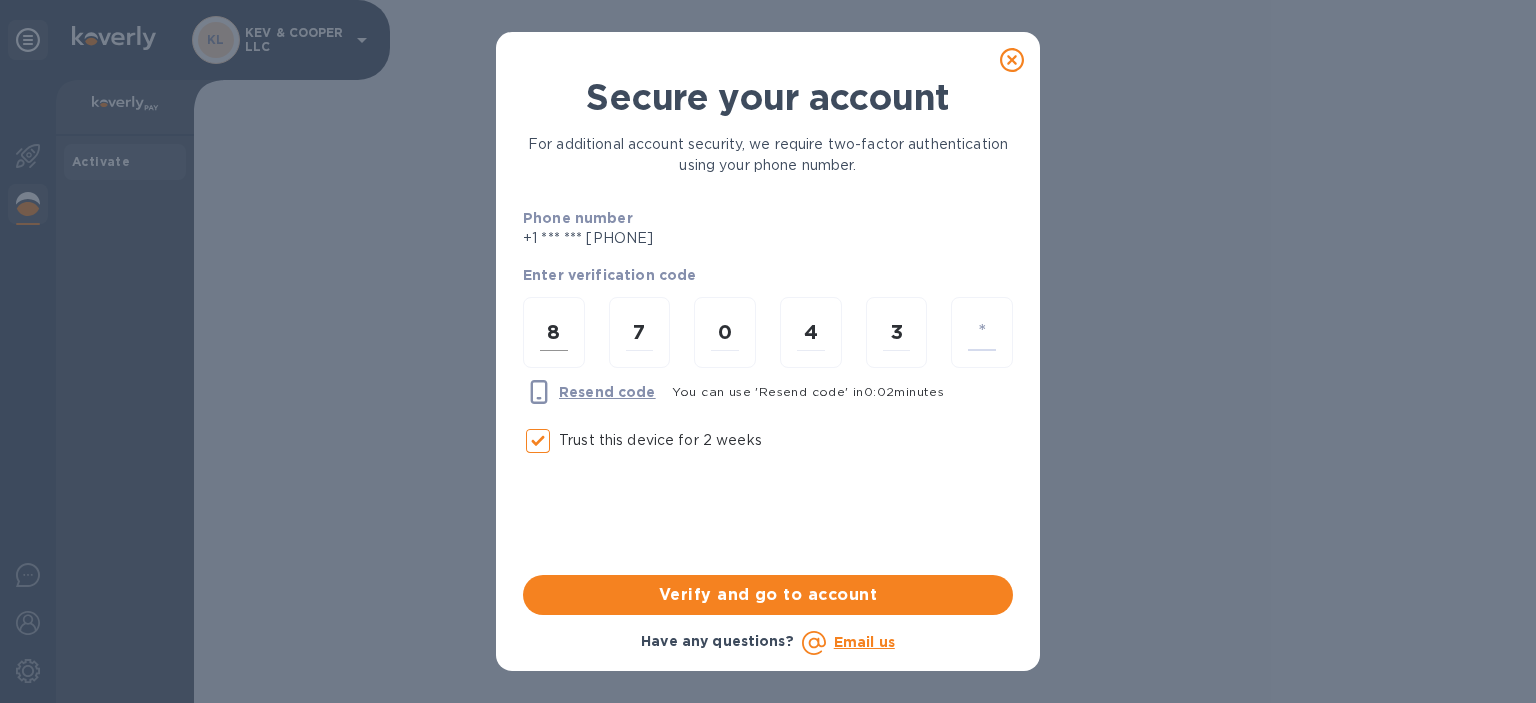 type on "7" 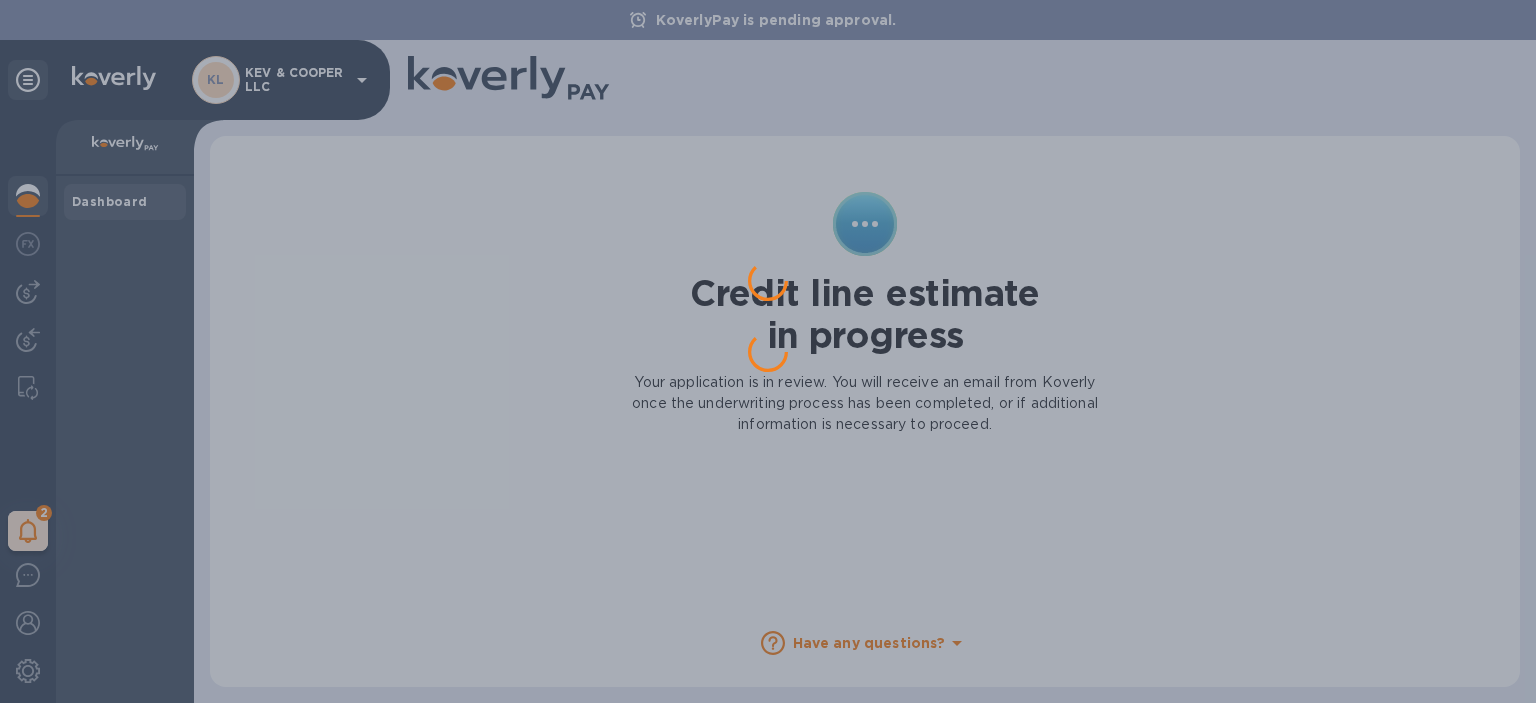 scroll, scrollTop: 0, scrollLeft: 0, axis: both 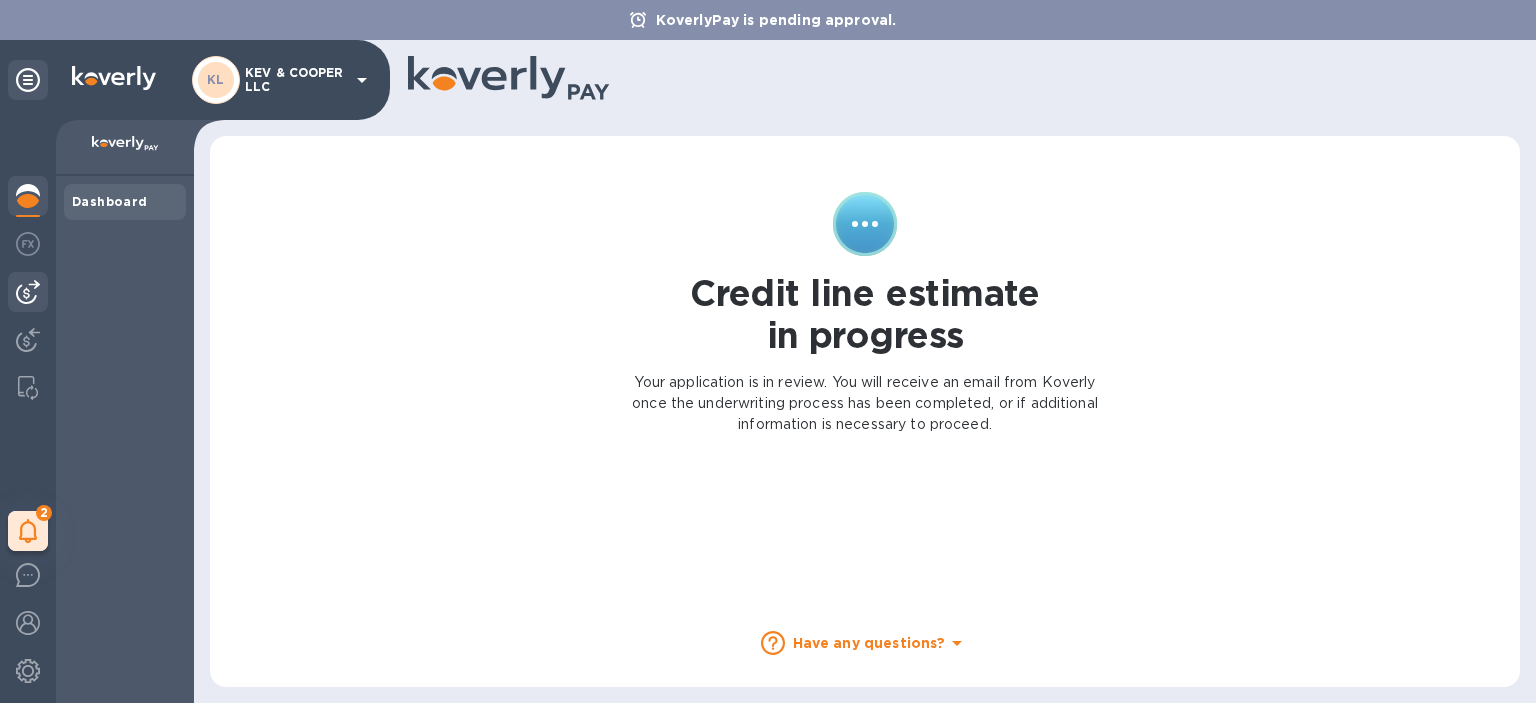 click at bounding box center [28, 292] 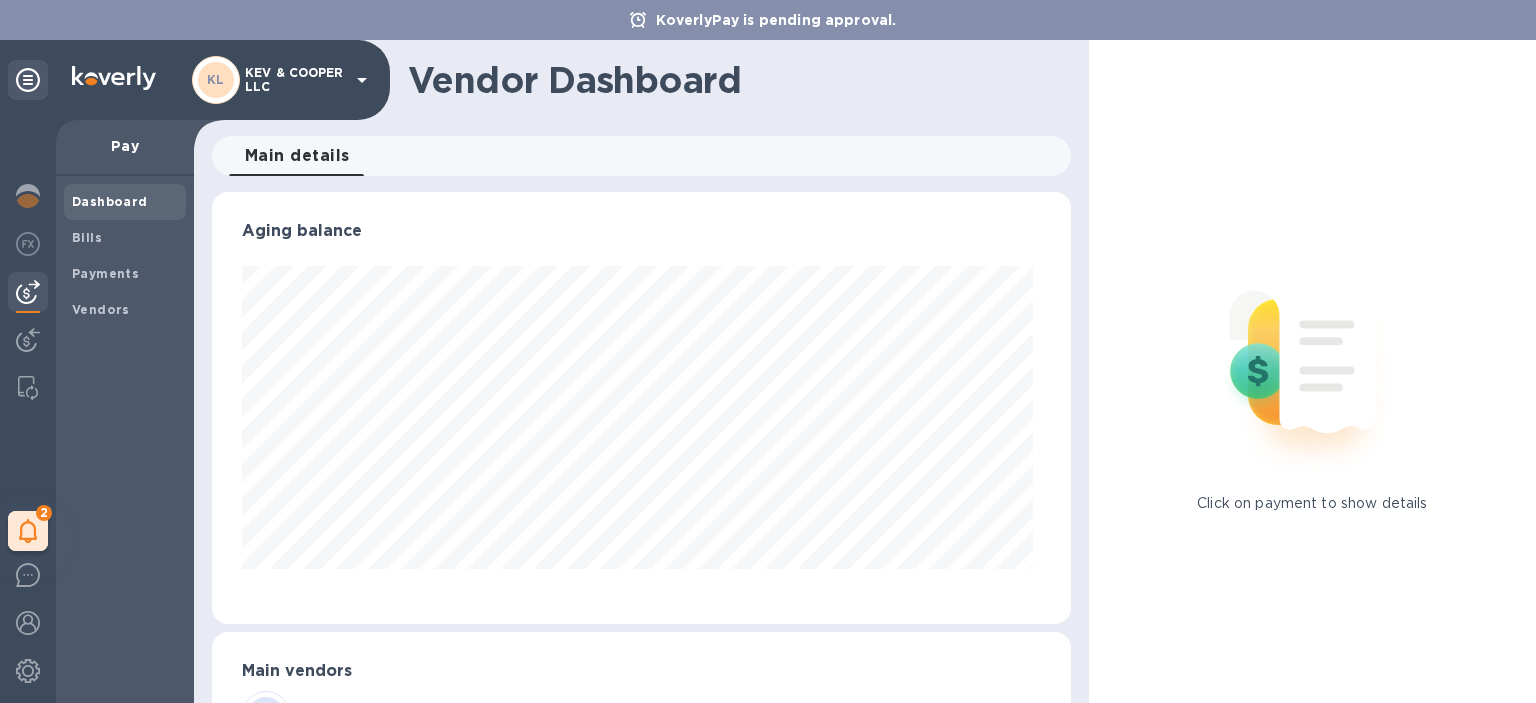scroll, scrollTop: 999568, scrollLeft: 999149, axis: both 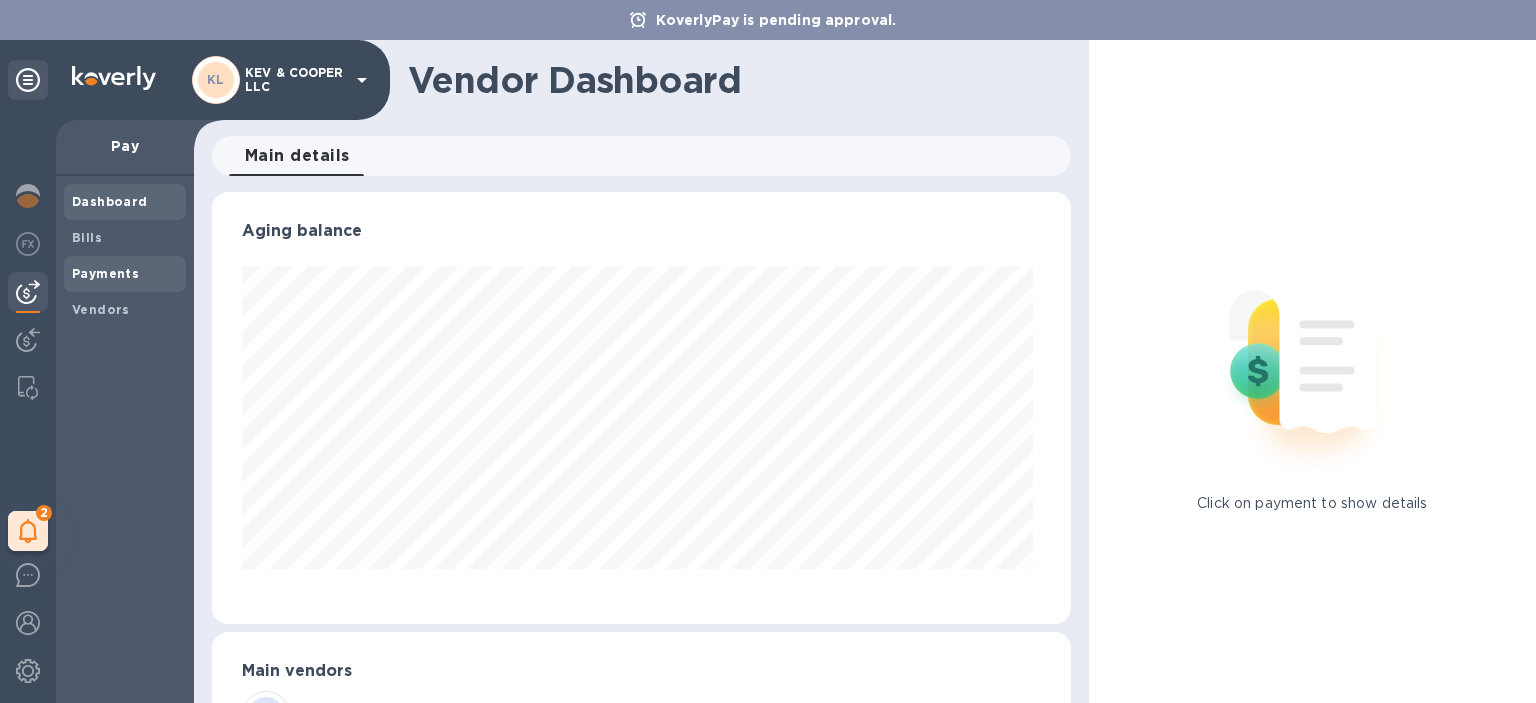 click on "Payments" at bounding box center [105, 273] 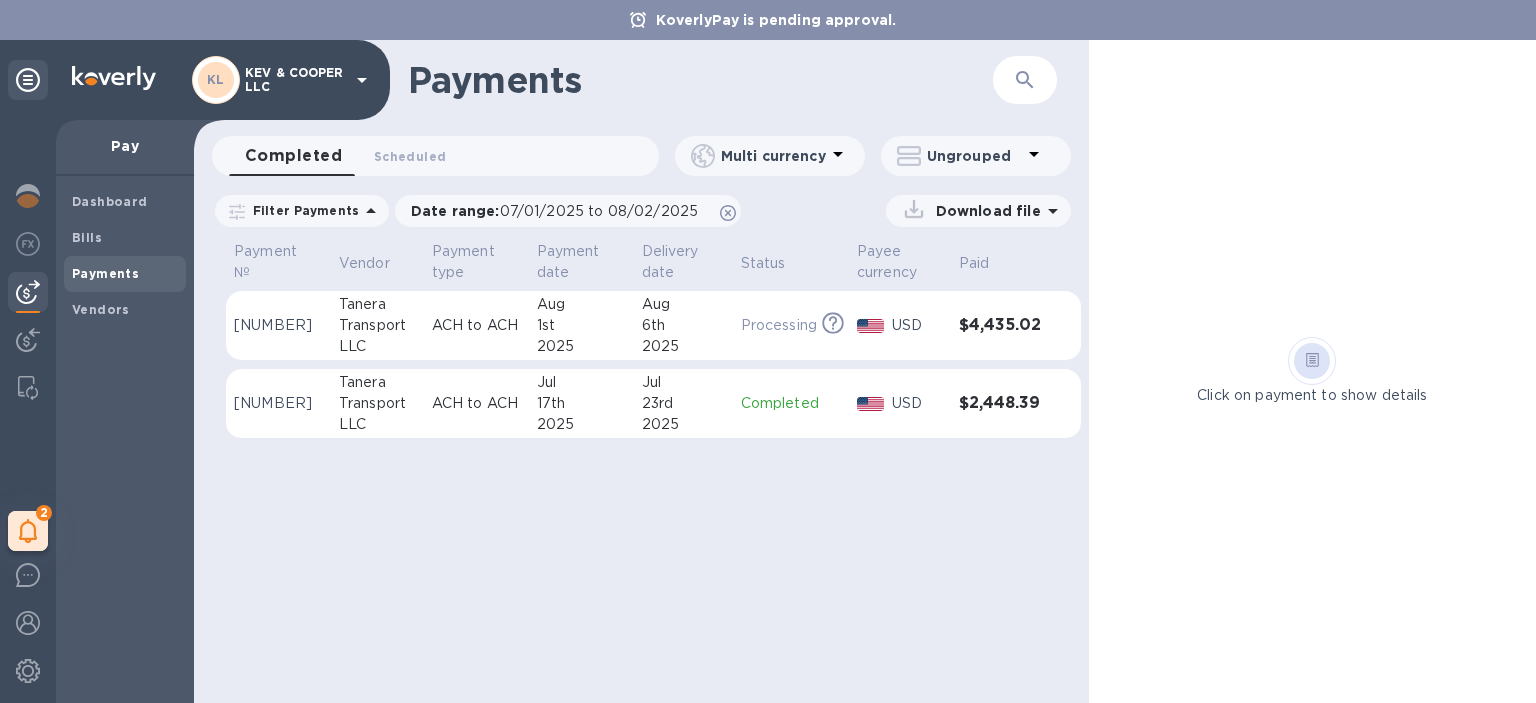 click on "2025" at bounding box center [683, 346] 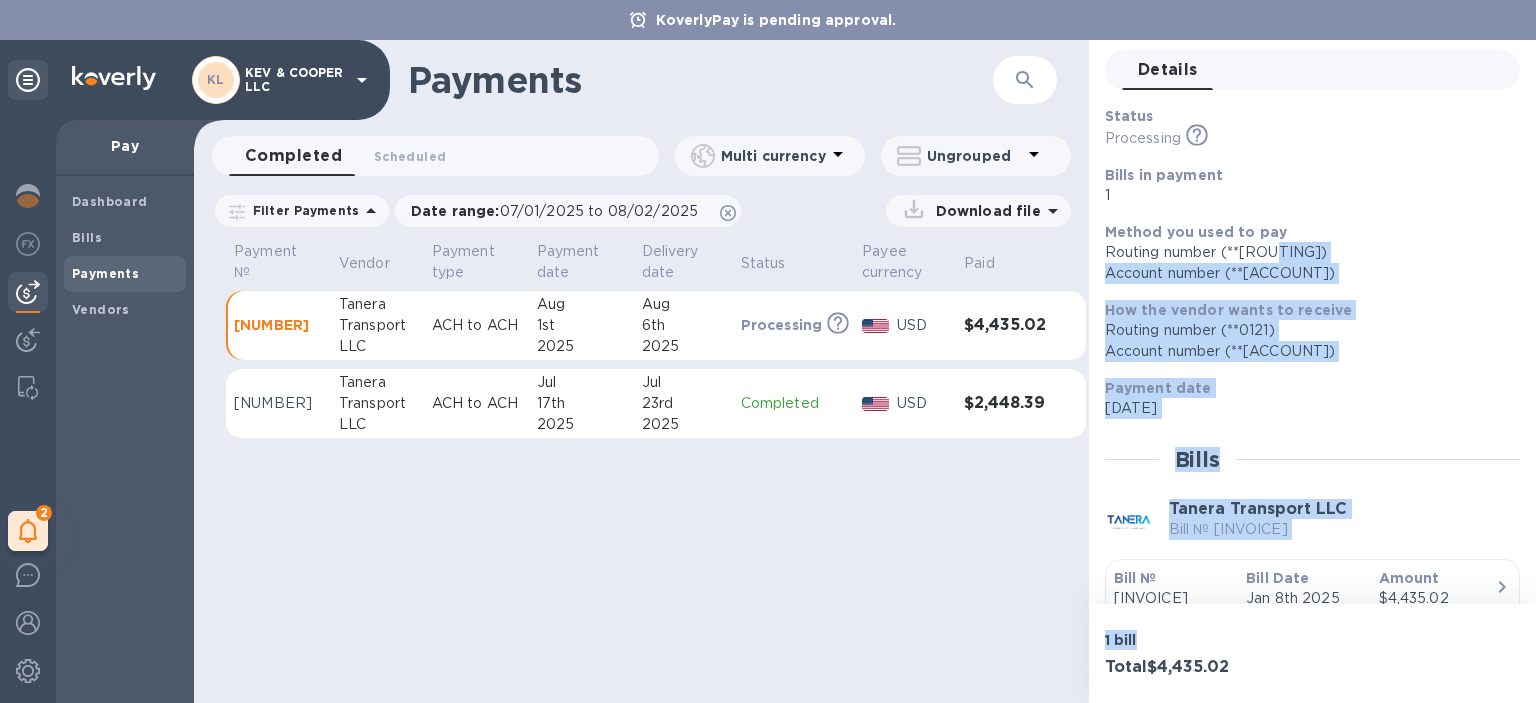 scroll, scrollTop: 168, scrollLeft: 0, axis: vertical 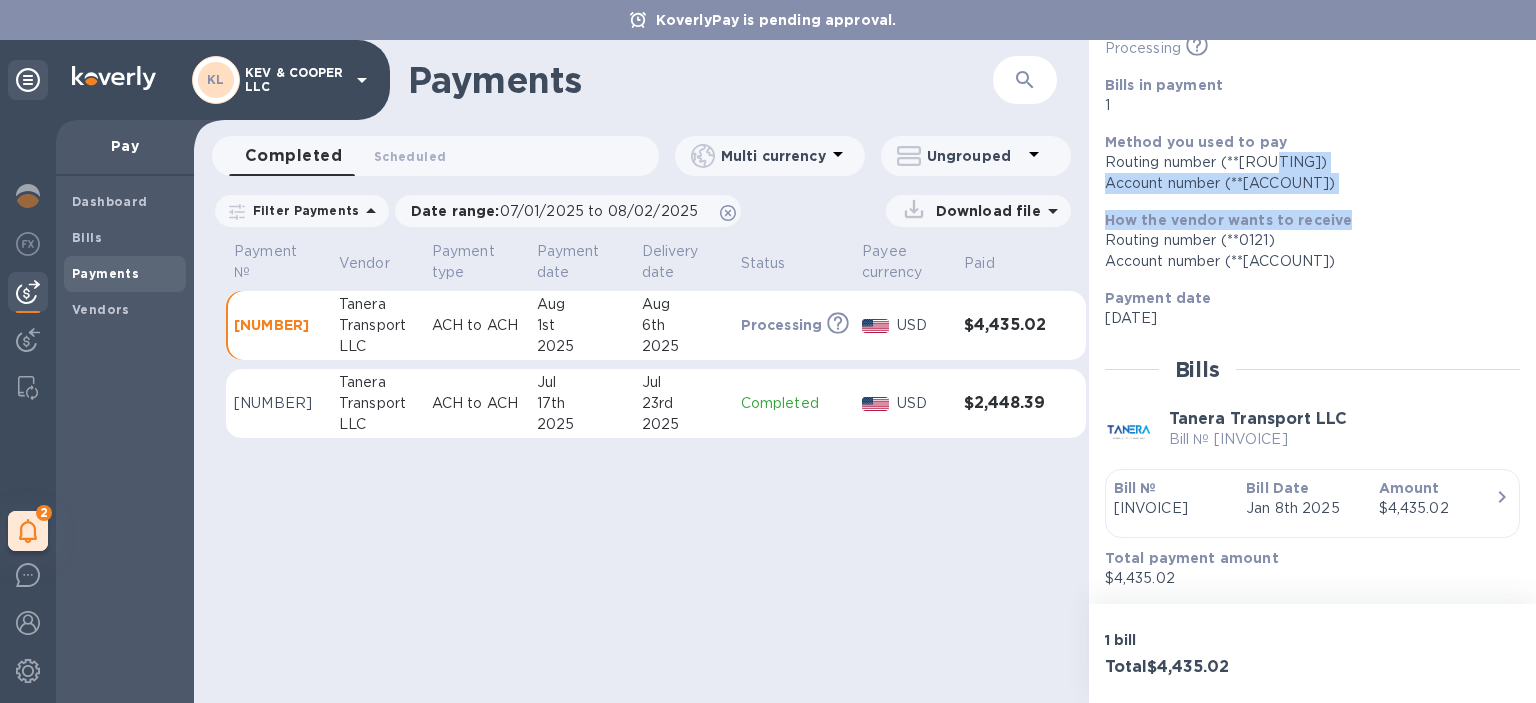 drag, startPoint x: 1274, startPoint y: 338, endPoint x: 1384, endPoint y: 223, distance: 159.1383 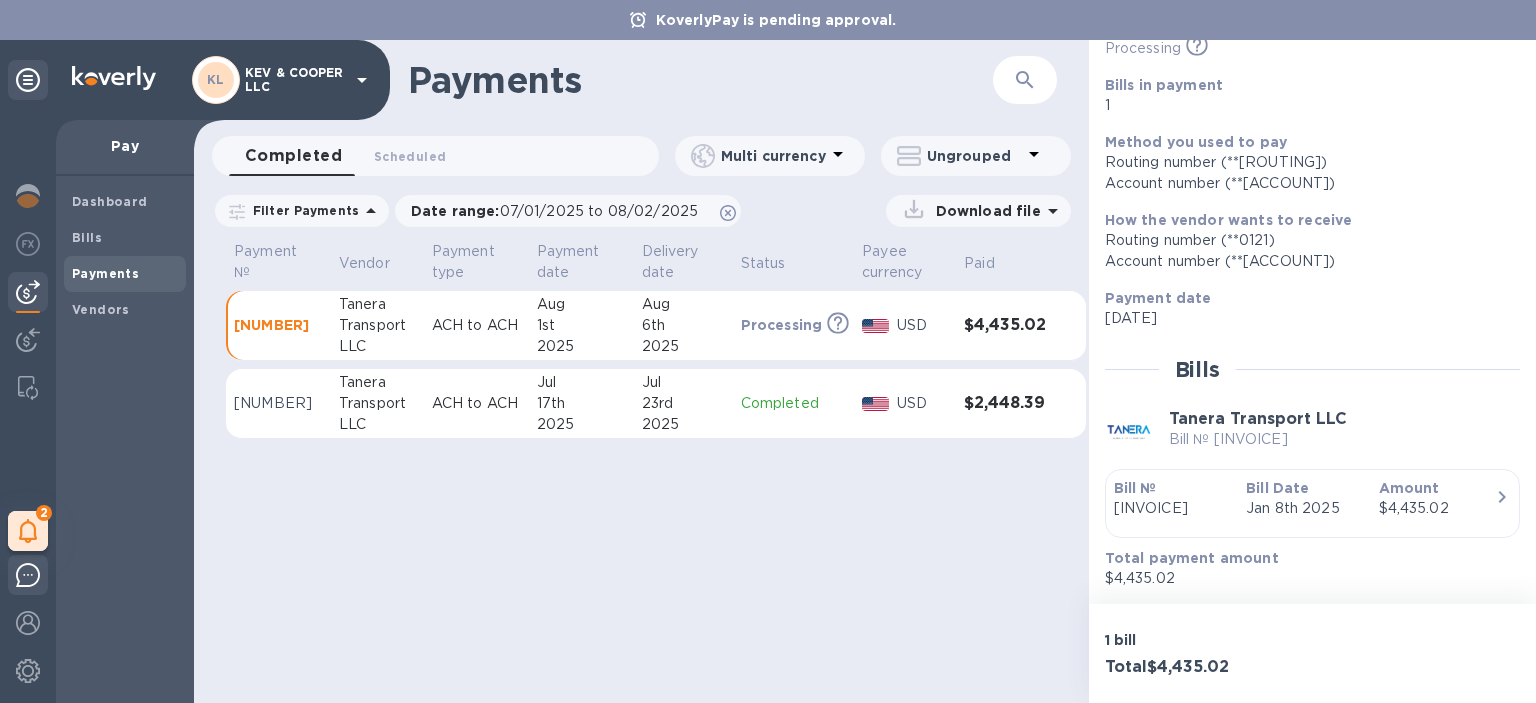 click at bounding box center (28, 575) 